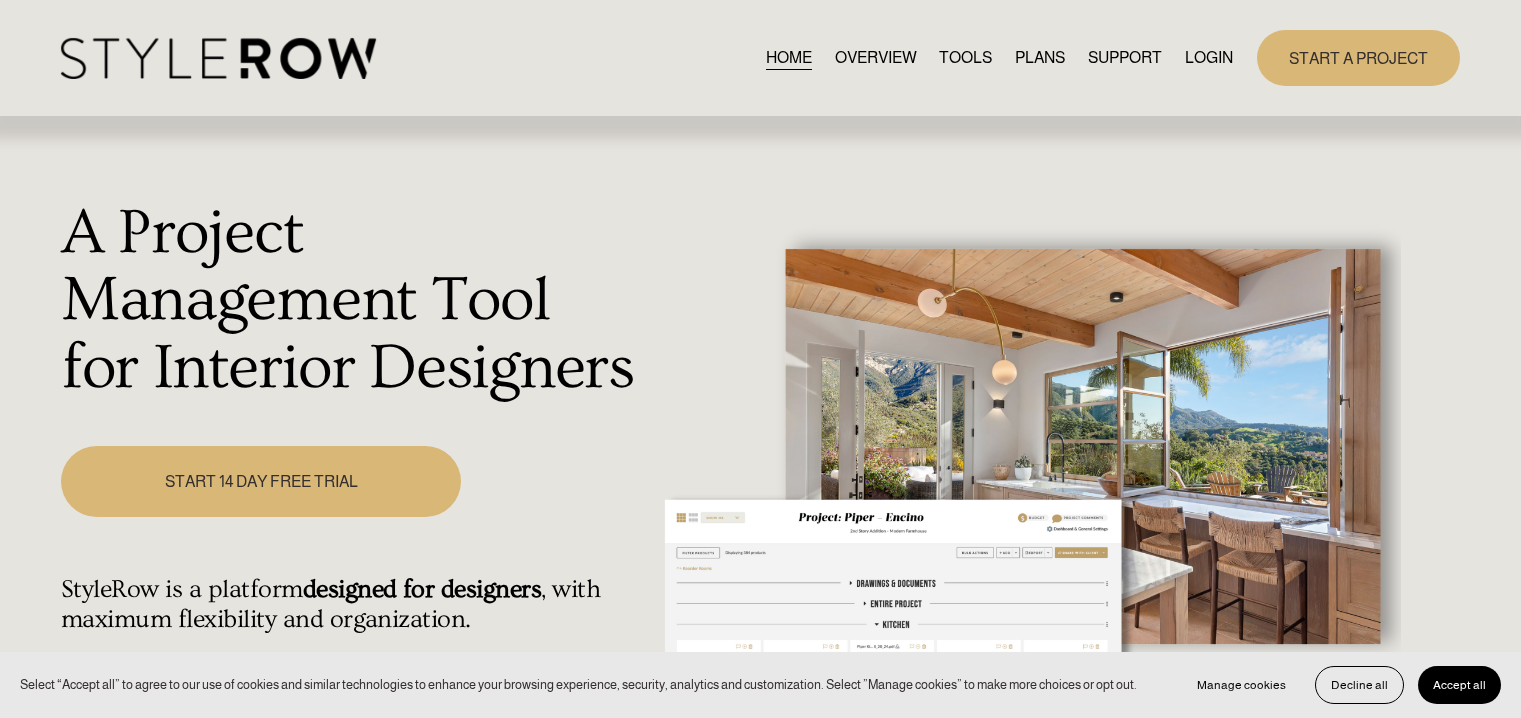 scroll, scrollTop: 0, scrollLeft: 0, axis: both 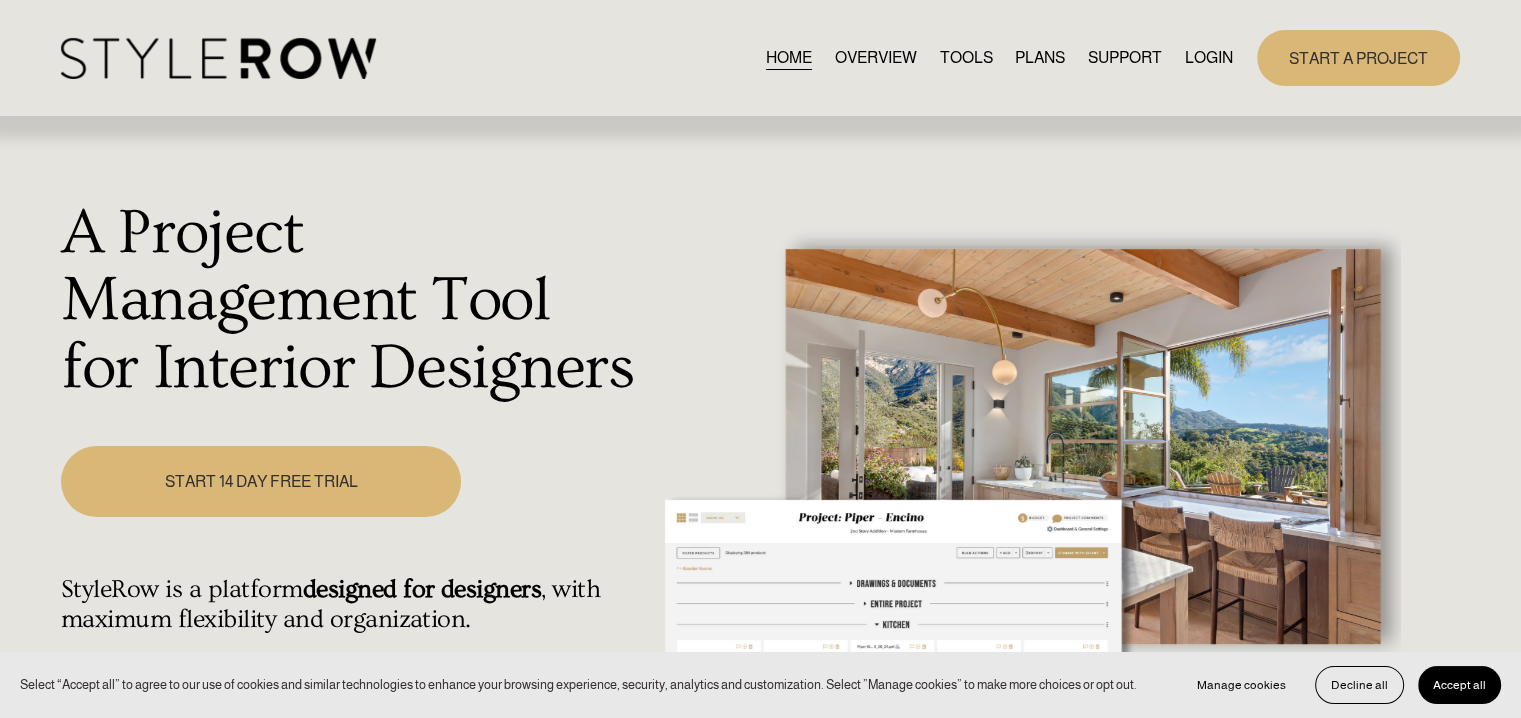 drag, startPoint x: 0, startPoint y: 0, endPoint x: 1205, endPoint y: 58, distance: 1206.395 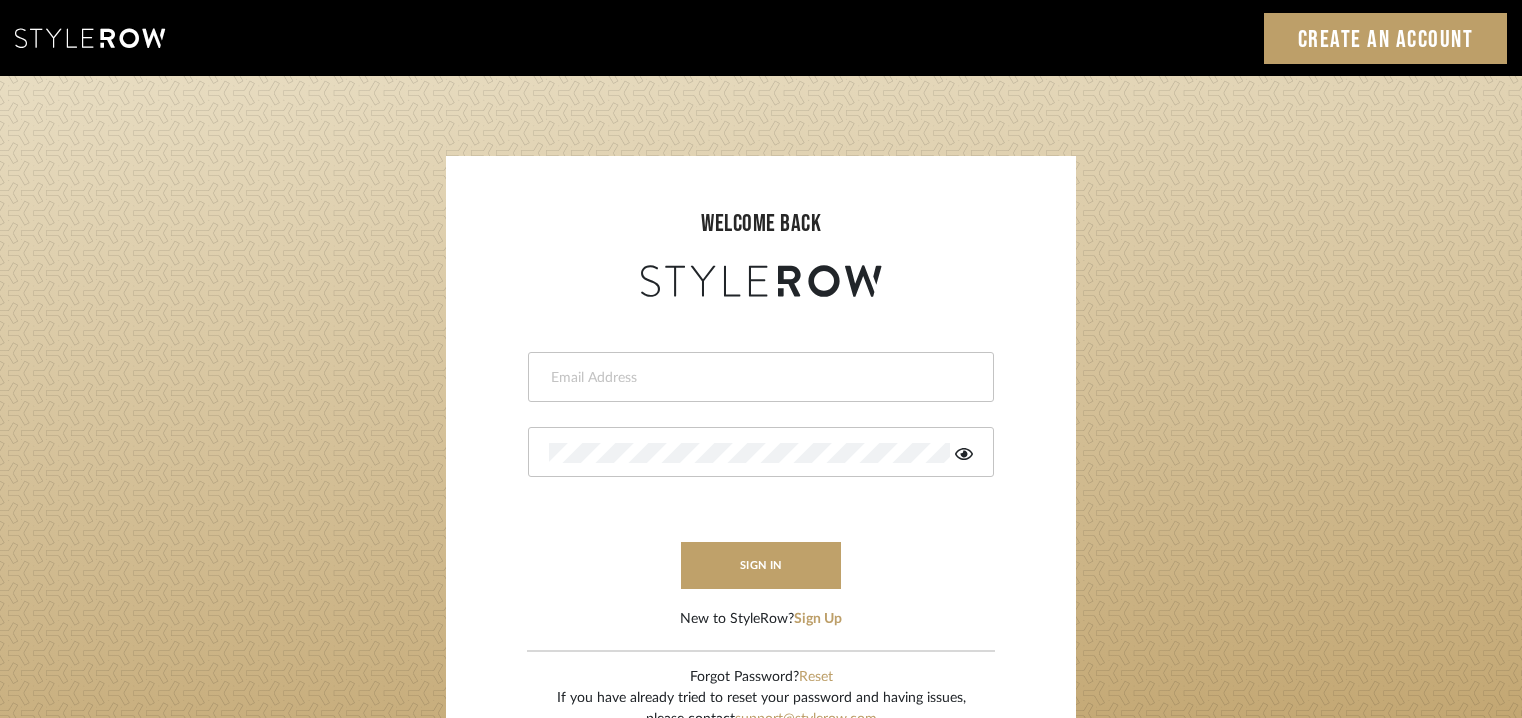 scroll, scrollTop: 0, scrollLeft: 0, axis: both 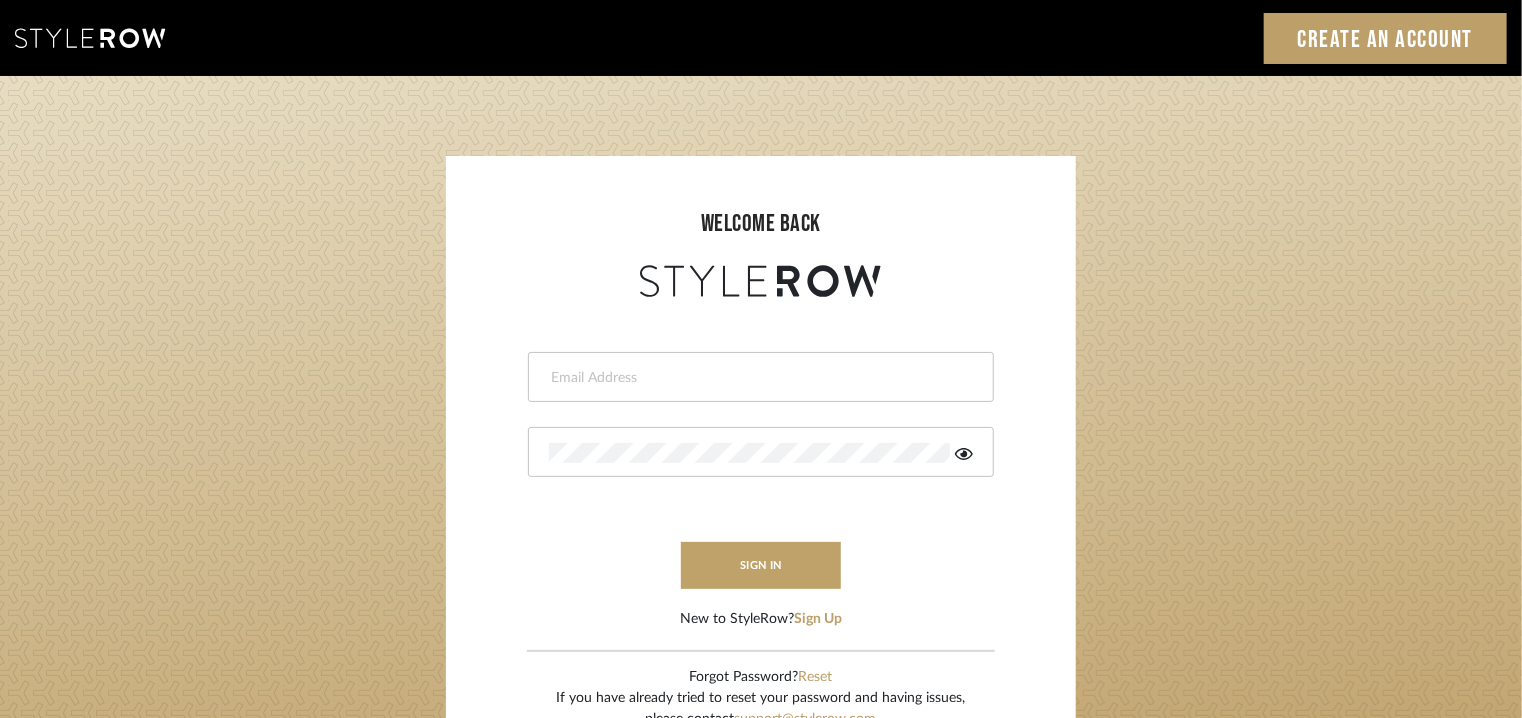 click at bounding box center (758, 378) 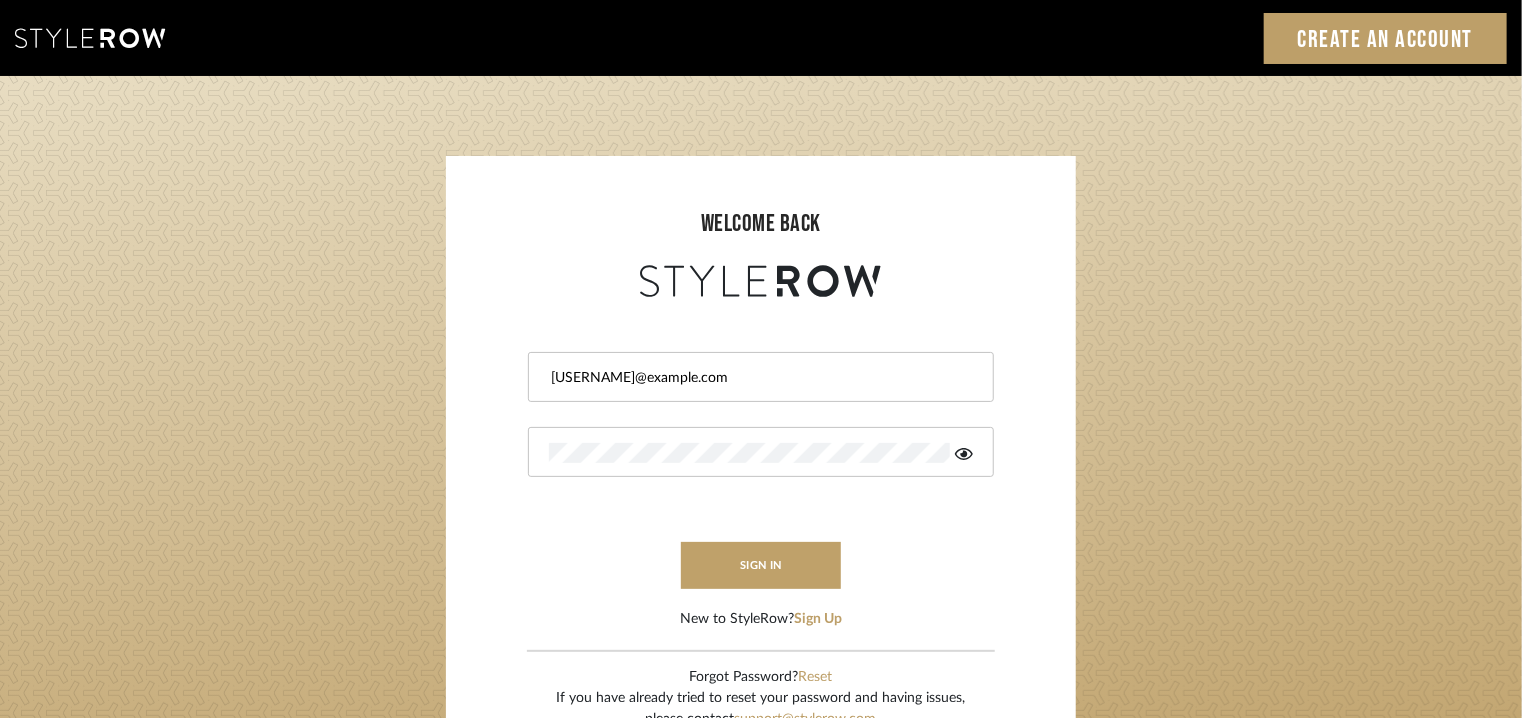 click at bounding box center [761, 452] 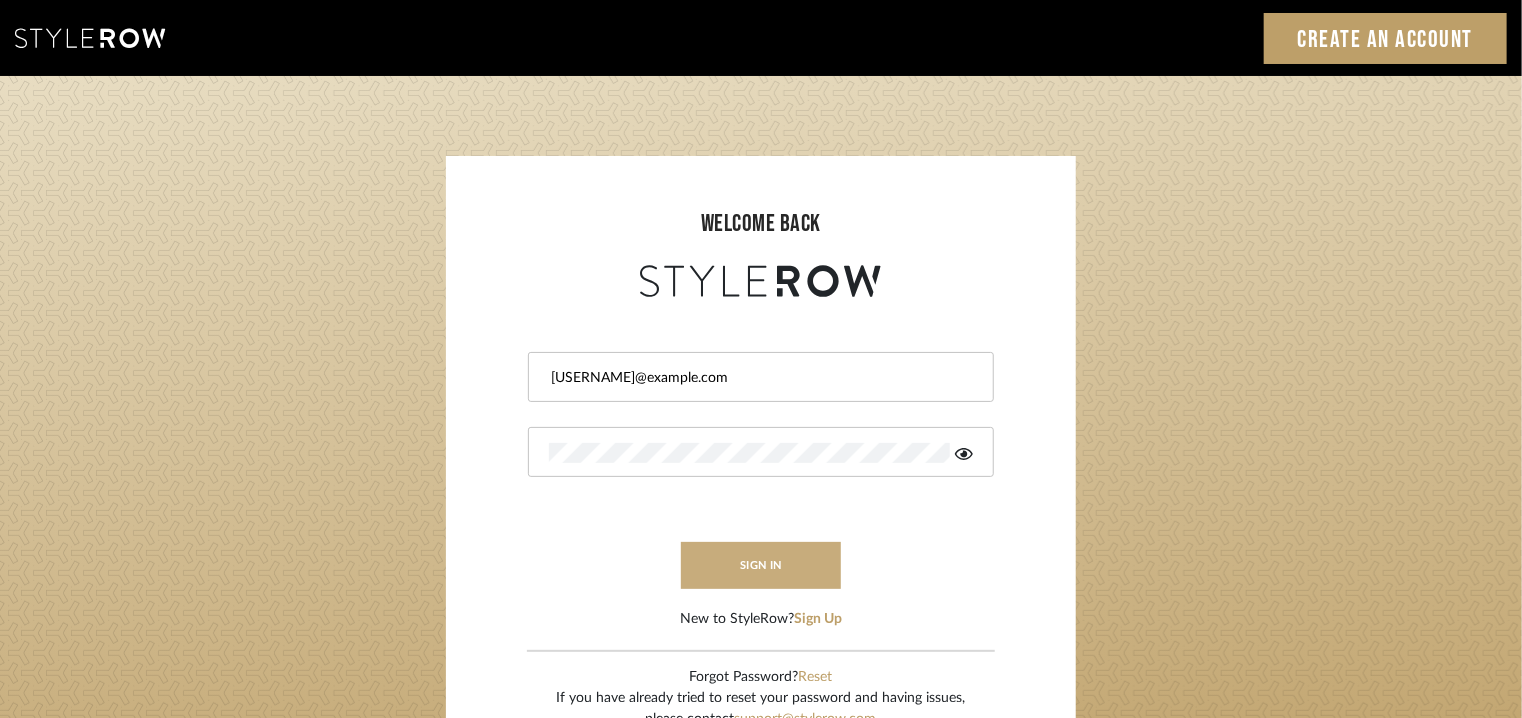 click on "sign in" at bounding box center (761, 565) 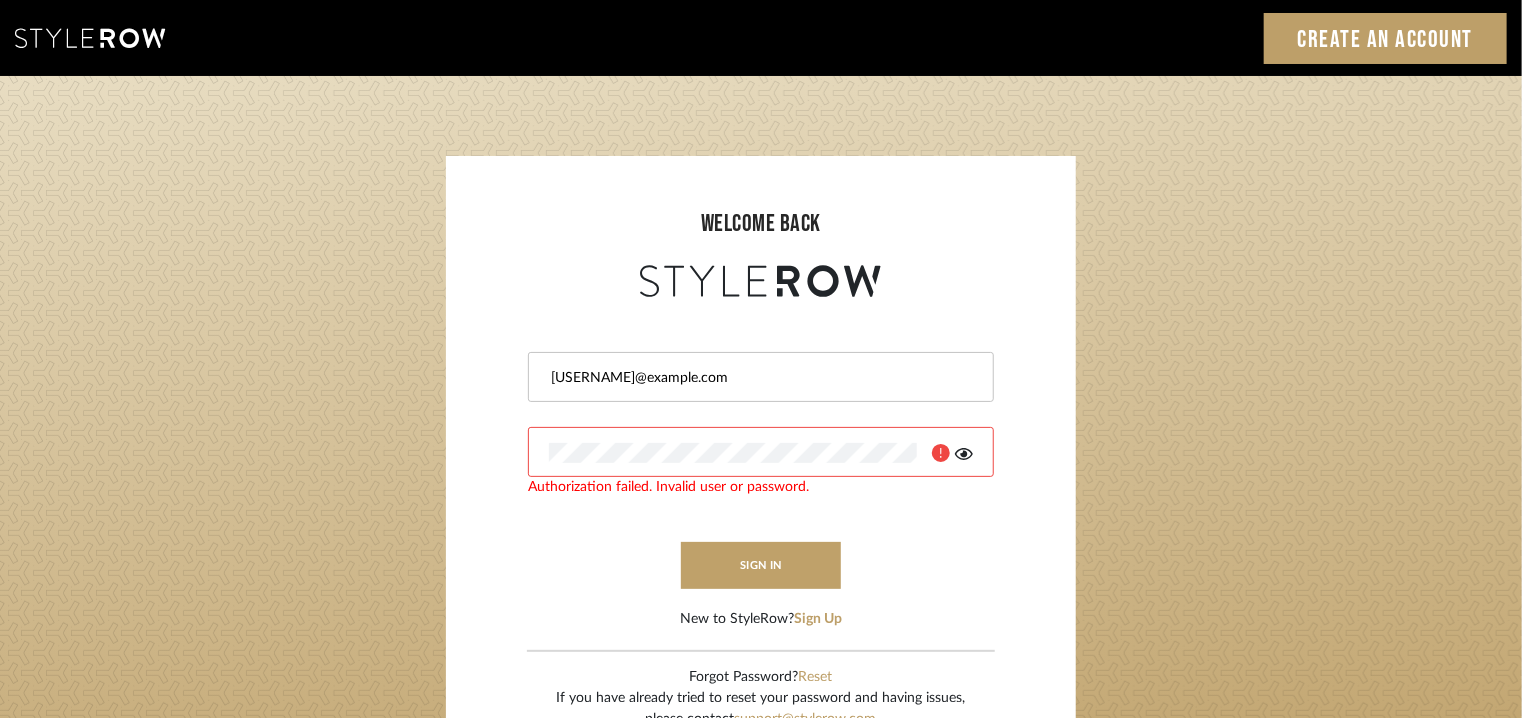 click 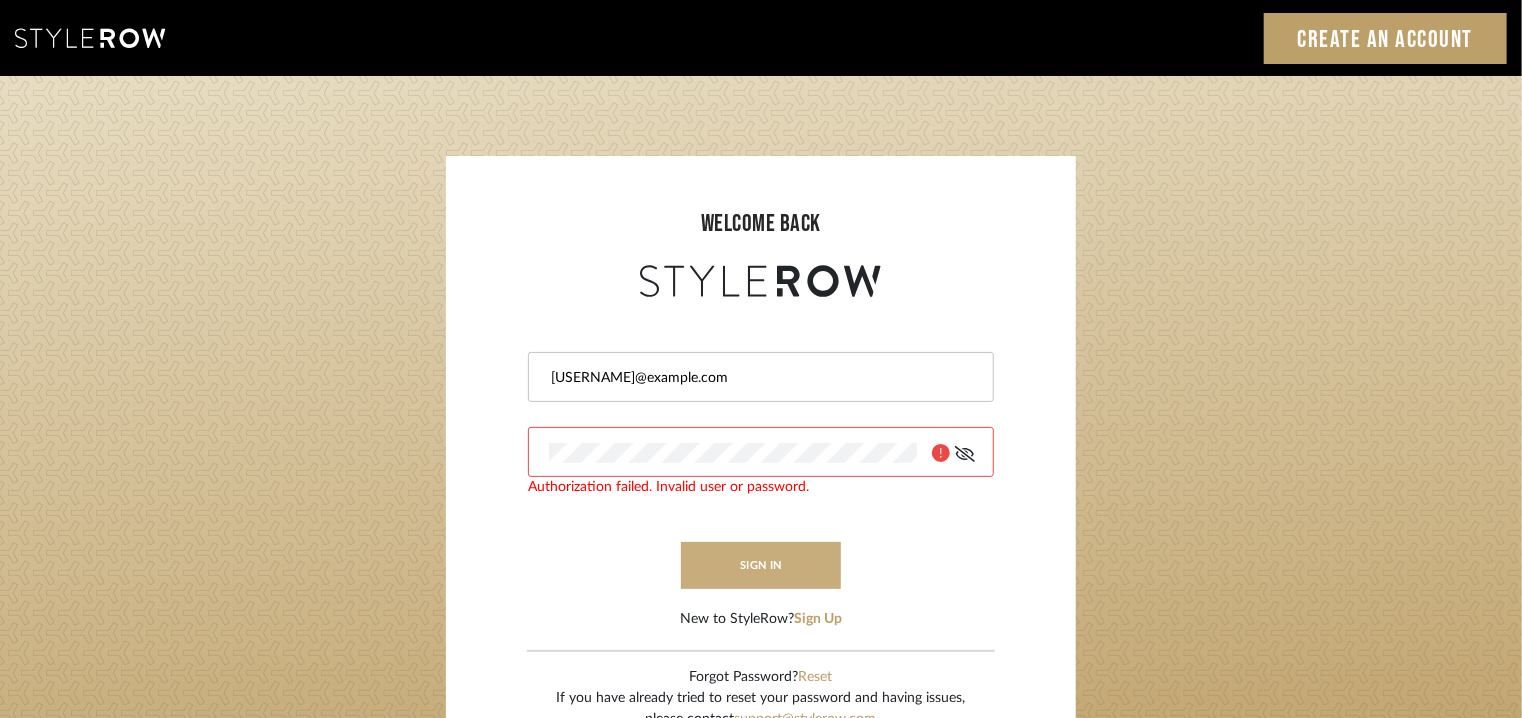 click on "sign in" at bounding box center (761, 565) 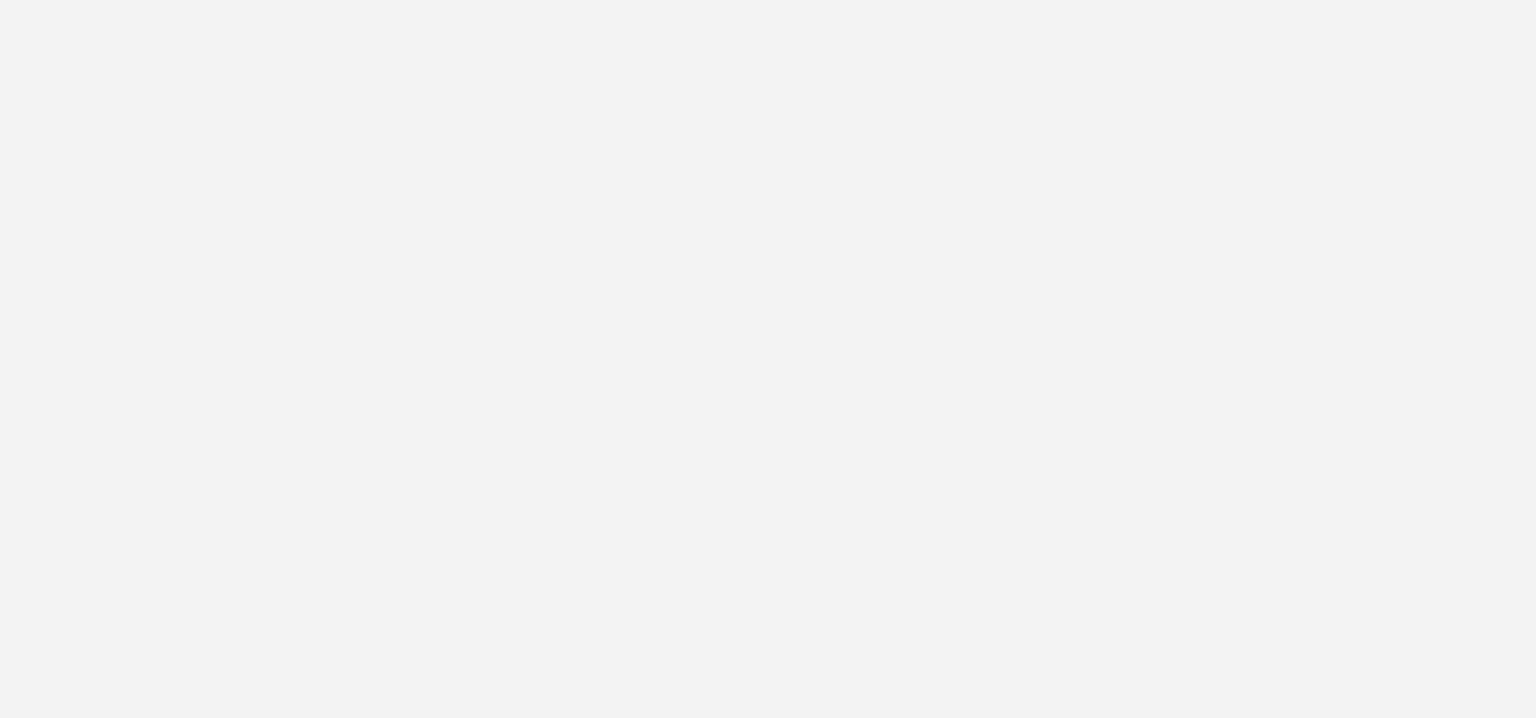 scroll, scrollTop: 0, scrollLeft: 0, axis: both 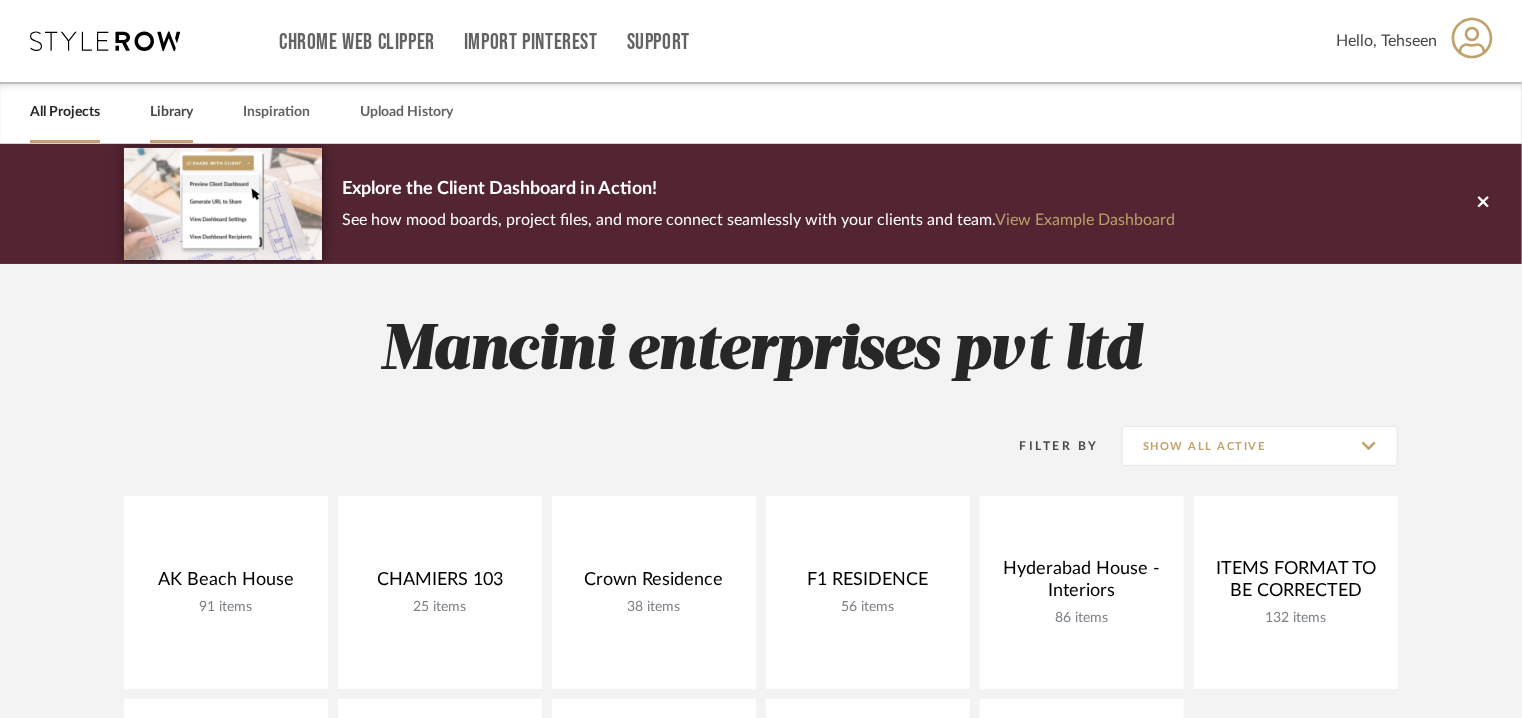 click on "Library" at bounding box center [171, 112] 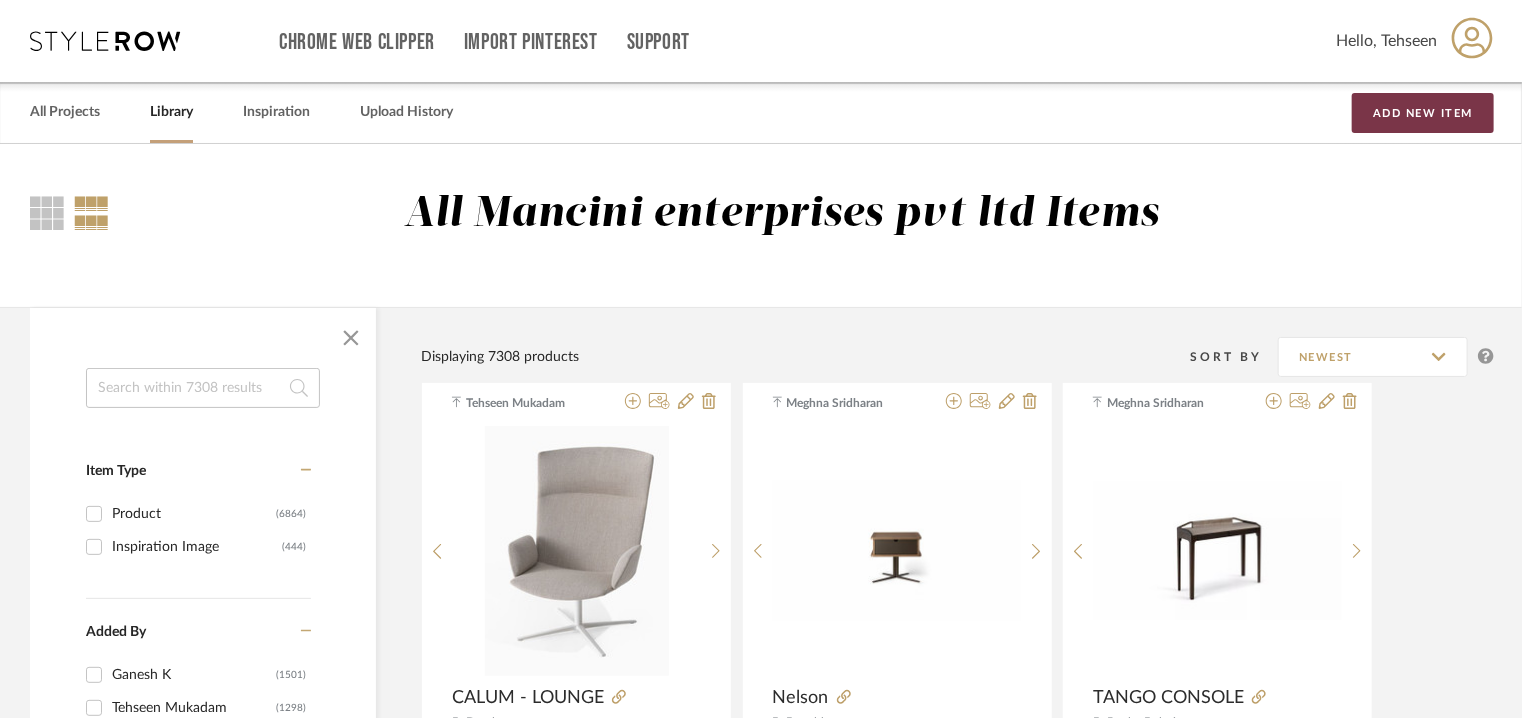 click on "Add New Item" at bounding box center [1423, 113] 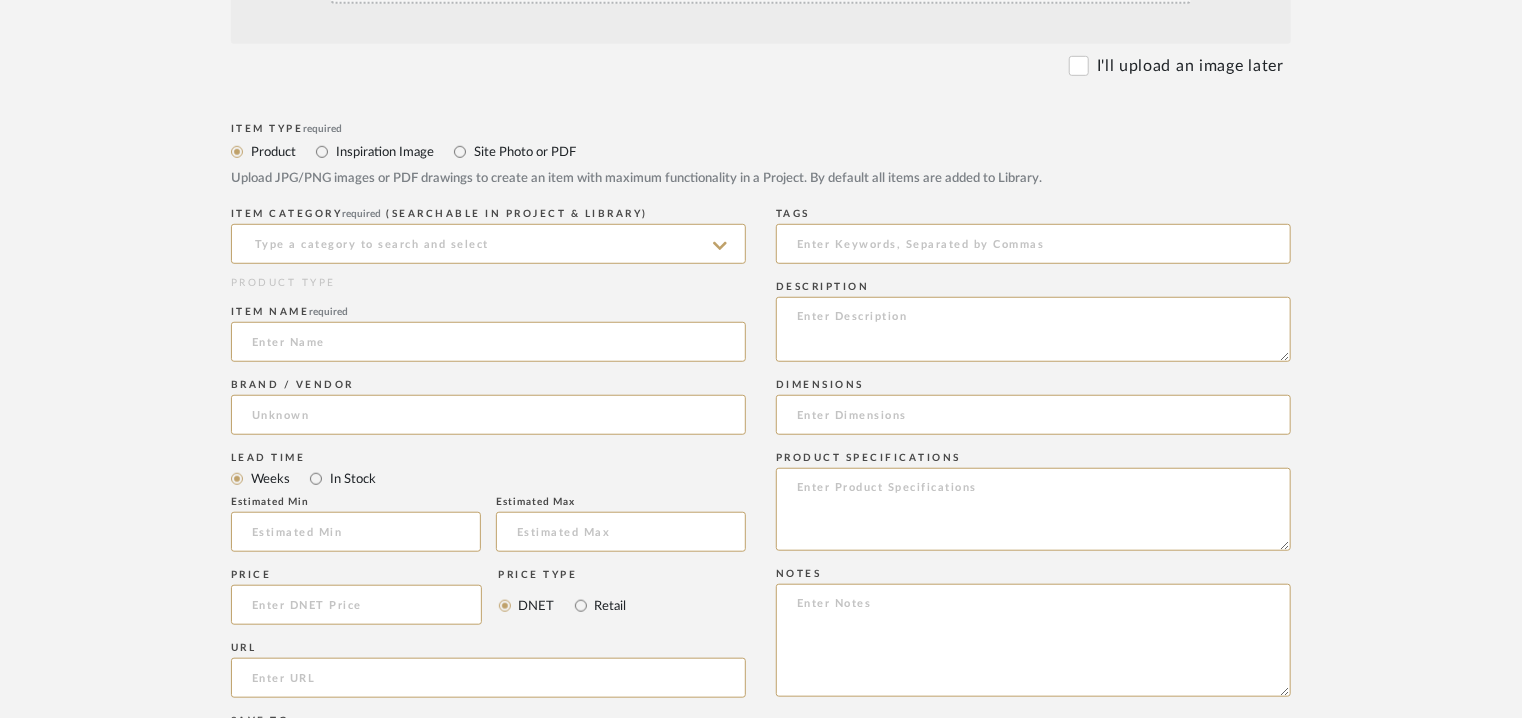 scroll, scrollTop: 600, scrollLeft: 0, axis: vertical 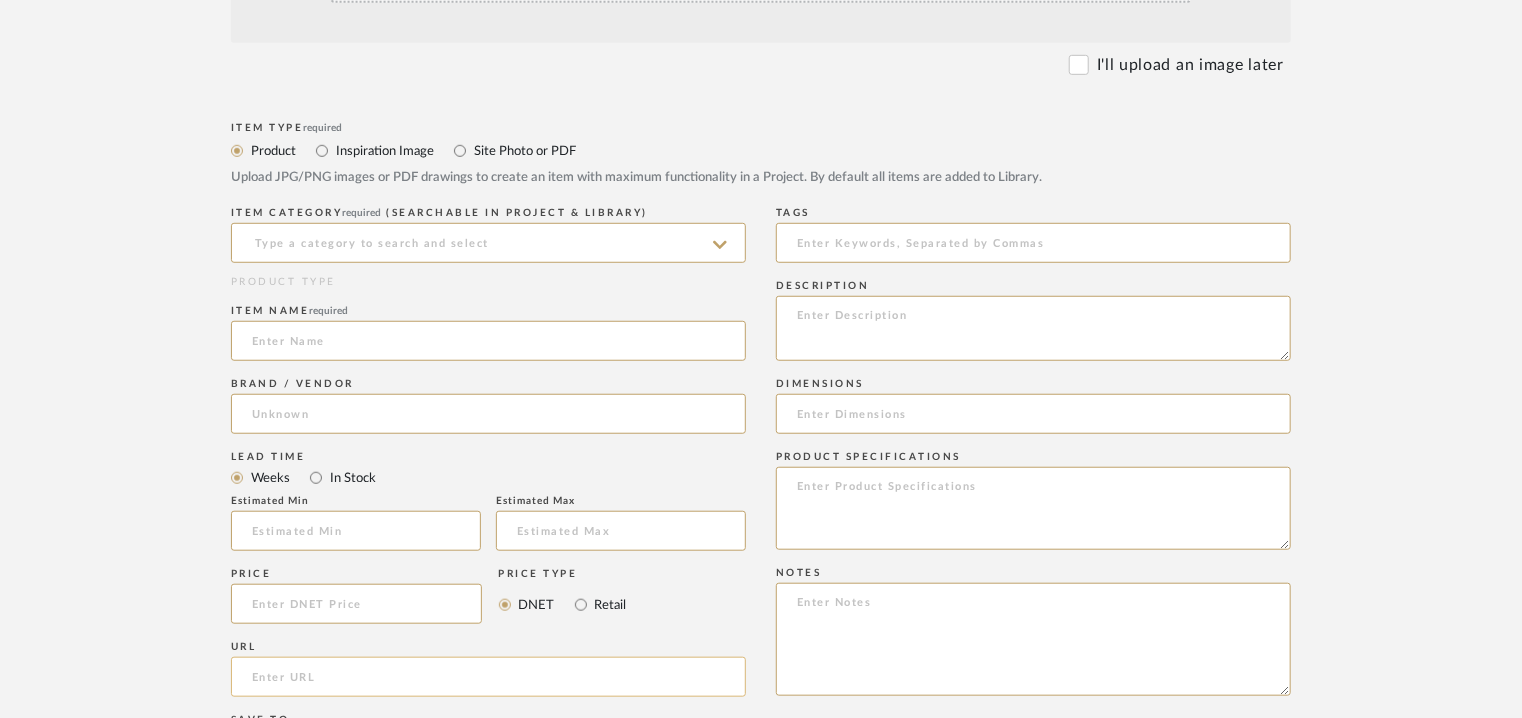 click 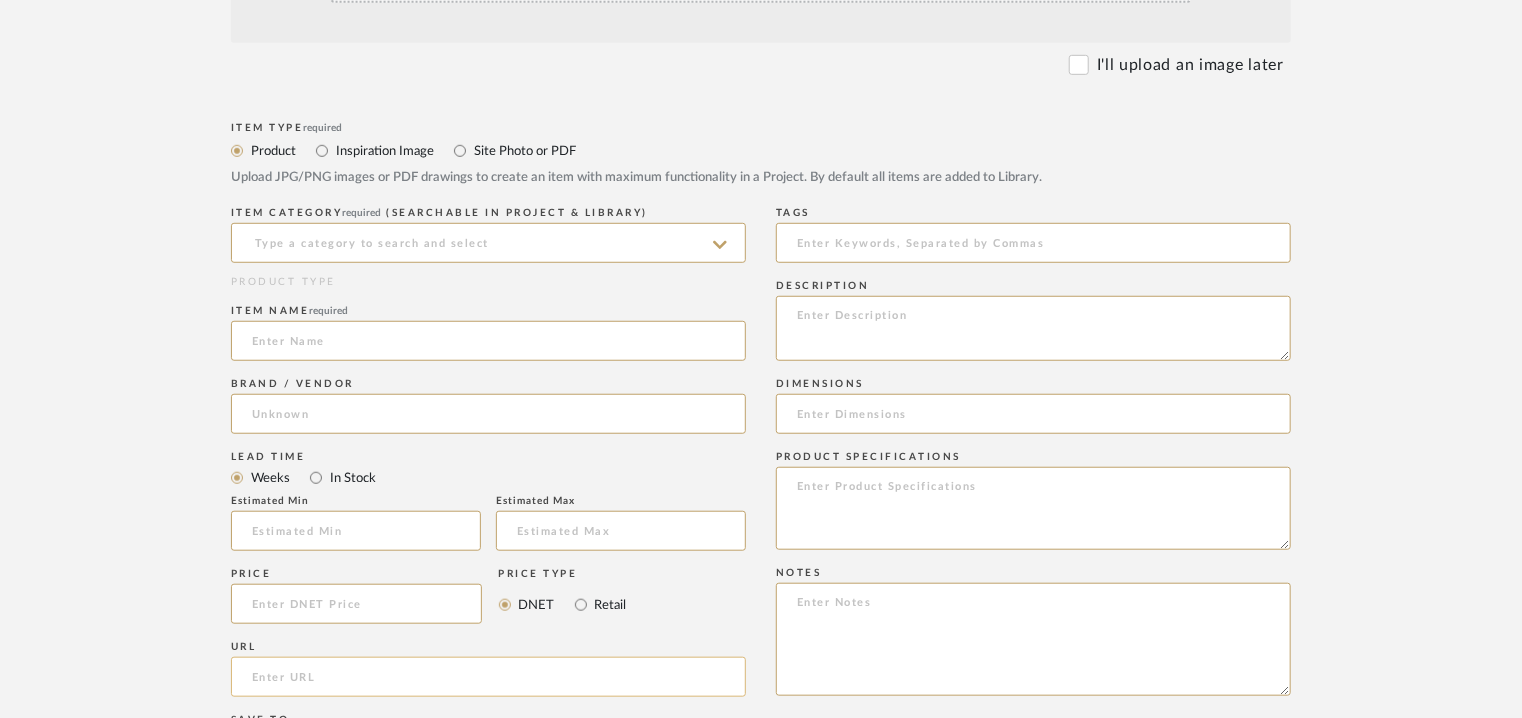 paste on "https://www.desalto.it/en-us/products/upholstered-furniture/roller" 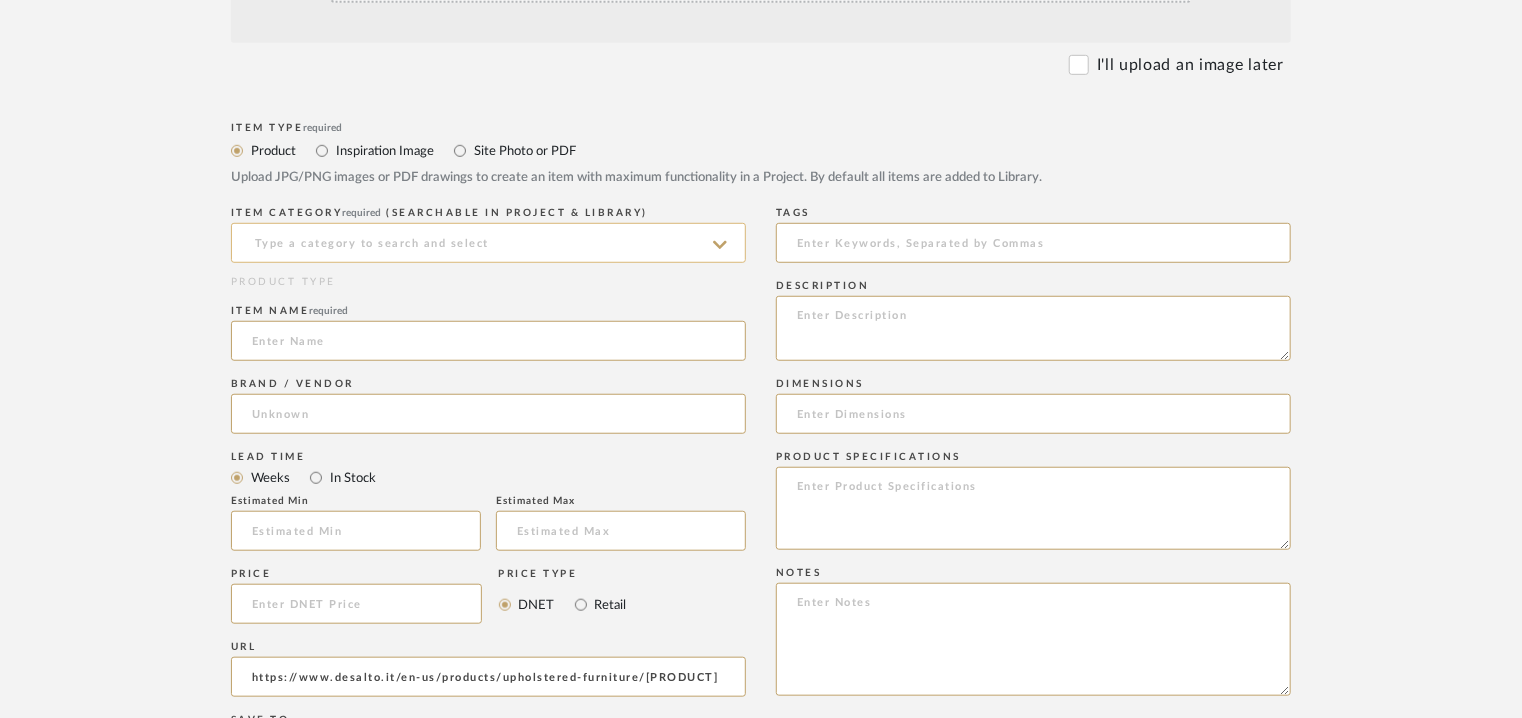 type on "https://www.desalto.it/en-us/products/upholstered-furniture/roller" 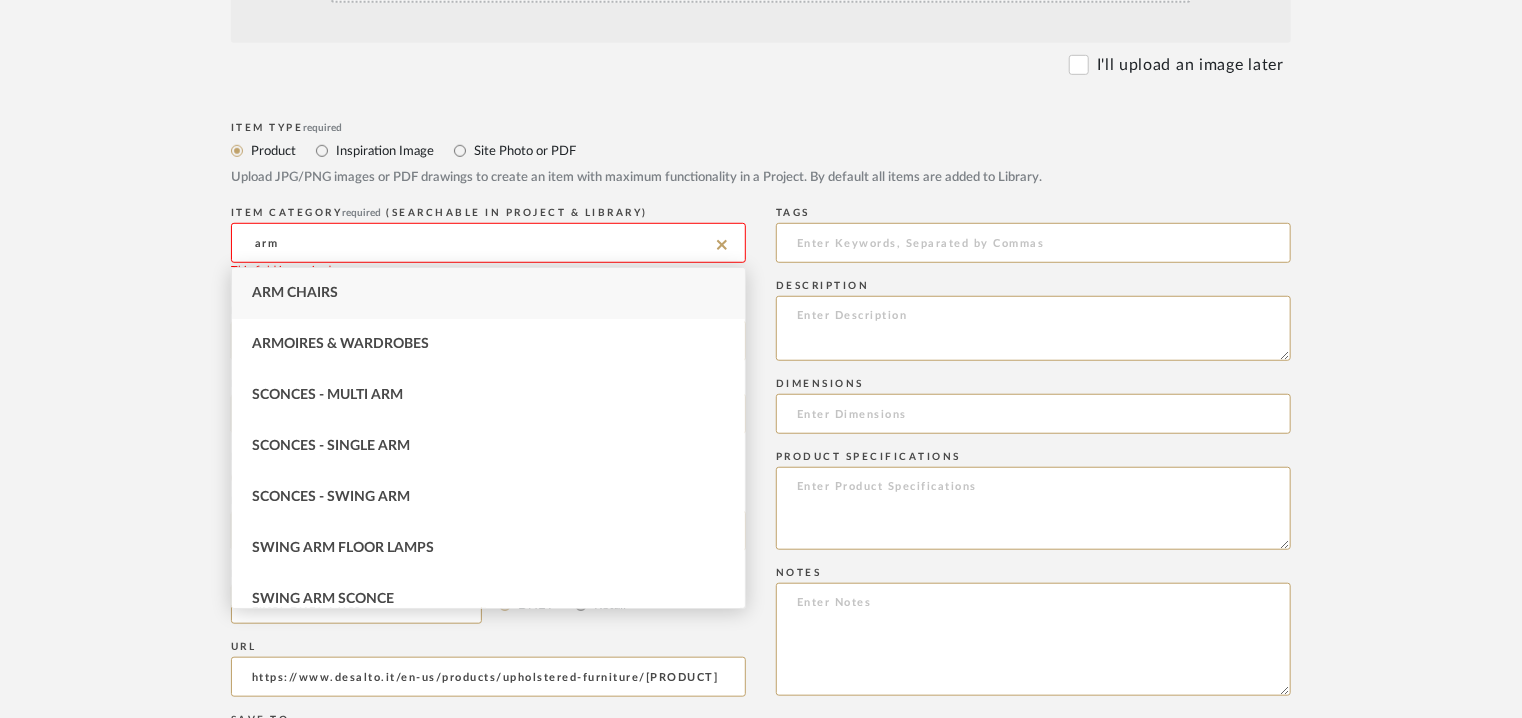 click on "Arm Chairs" at bounding box center [295, 293] 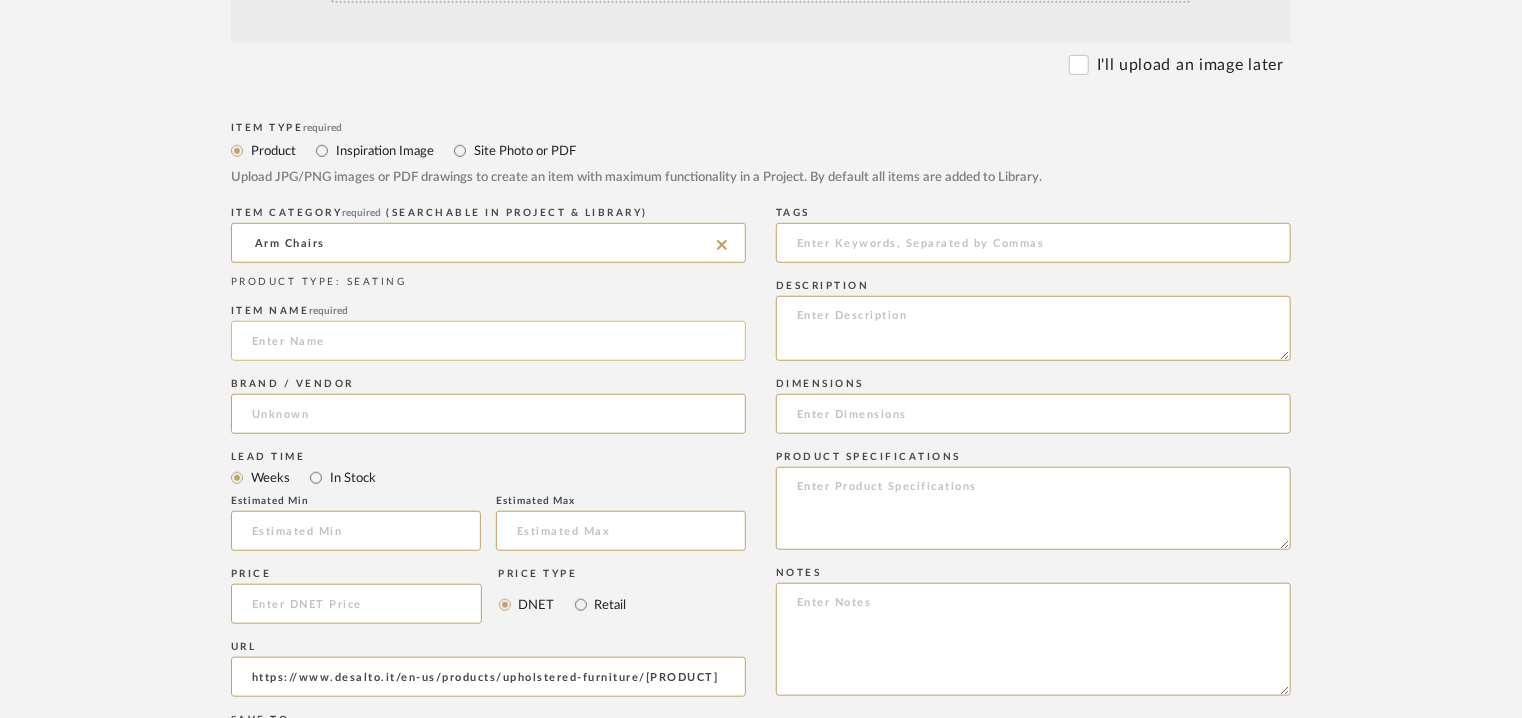 drag, startPoint x: 303, startPoint y: 344, endPoint x: 343, endPoint y: 321, distance: 46.141087 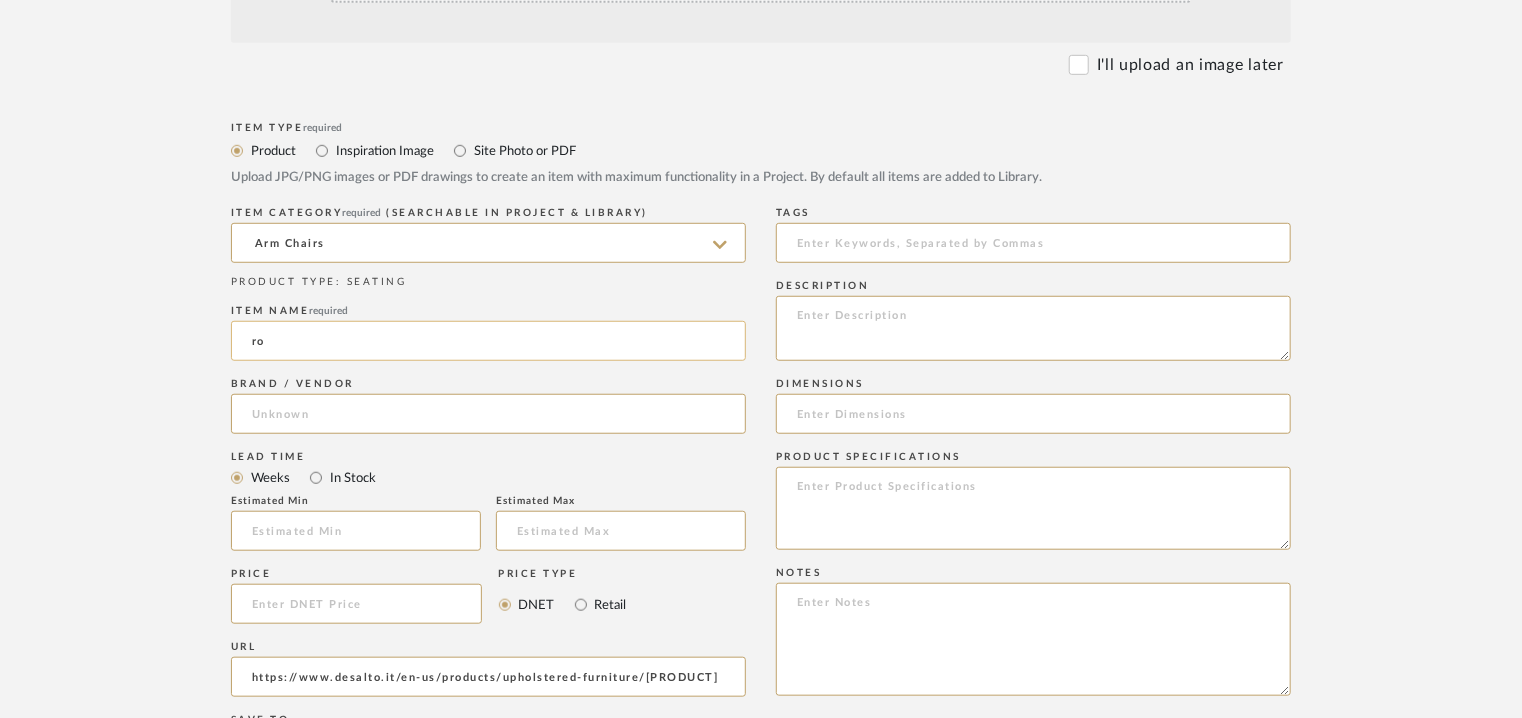 type on "r" 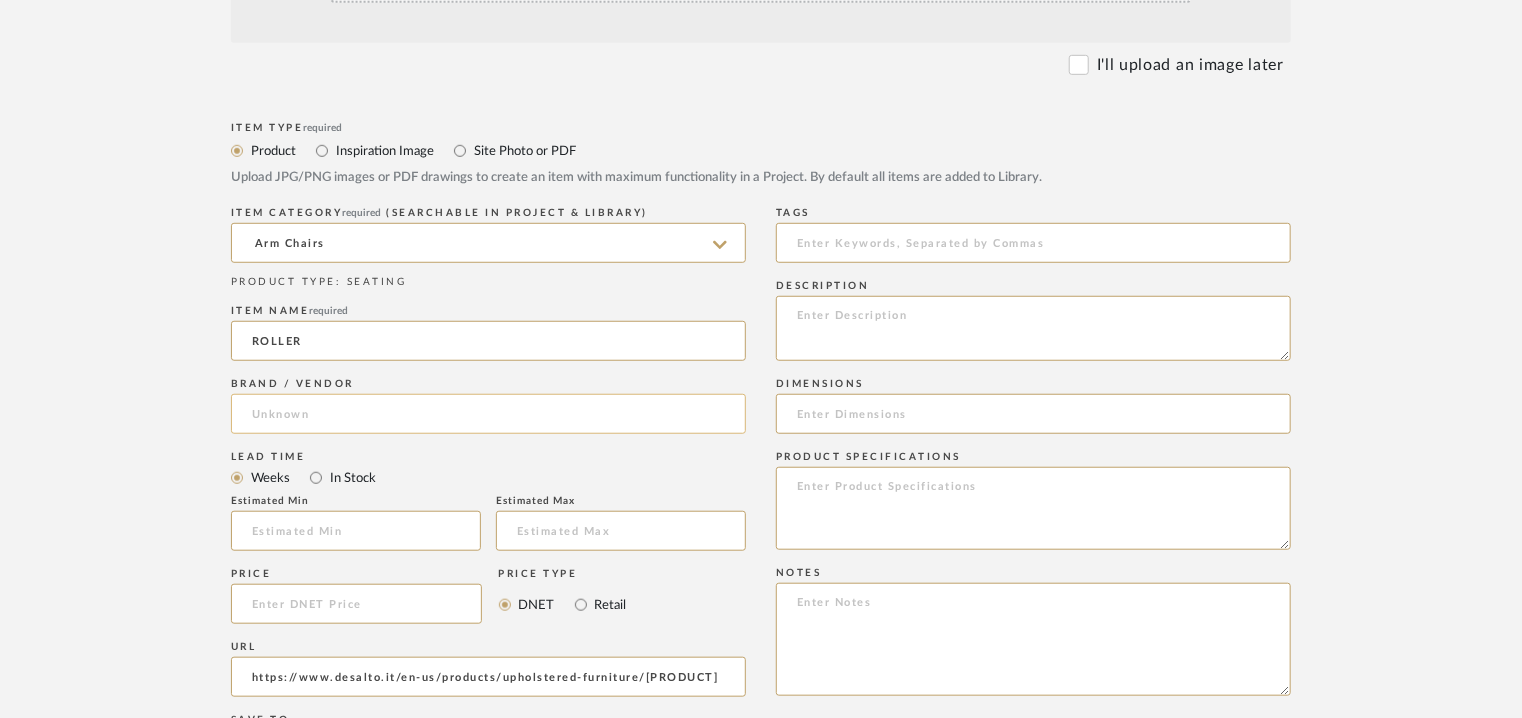 type on "ROLLER" 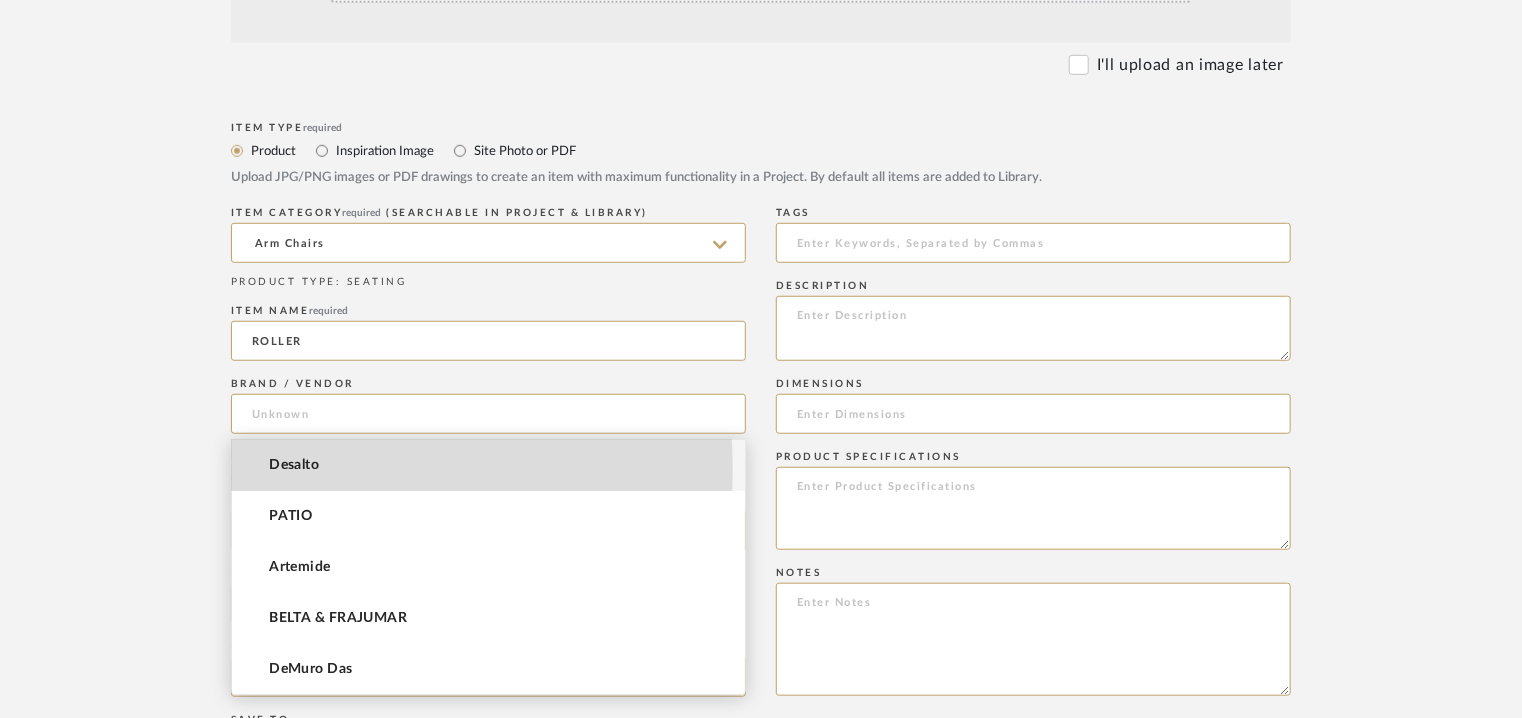 click on "Desalto" at bounding box center [294, 465] 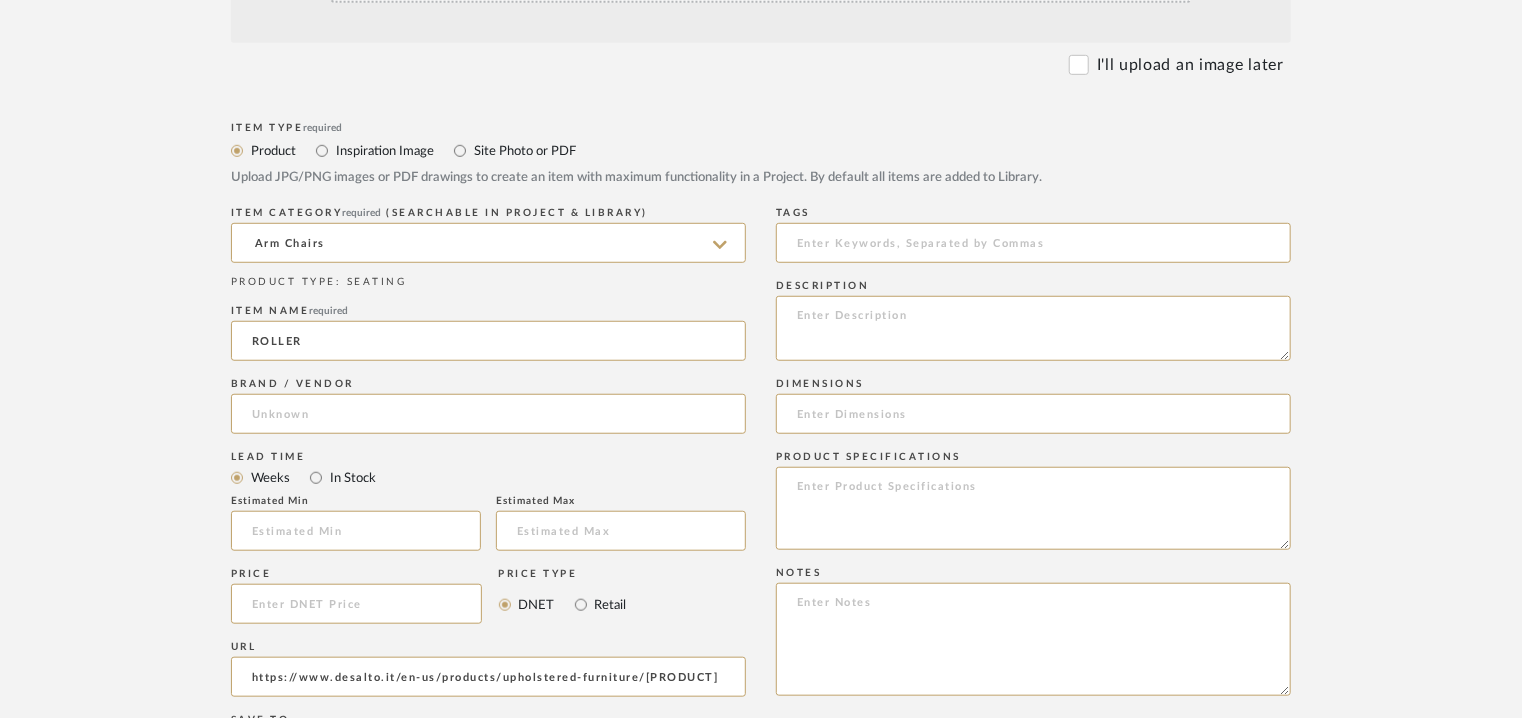 type on "Desalto" 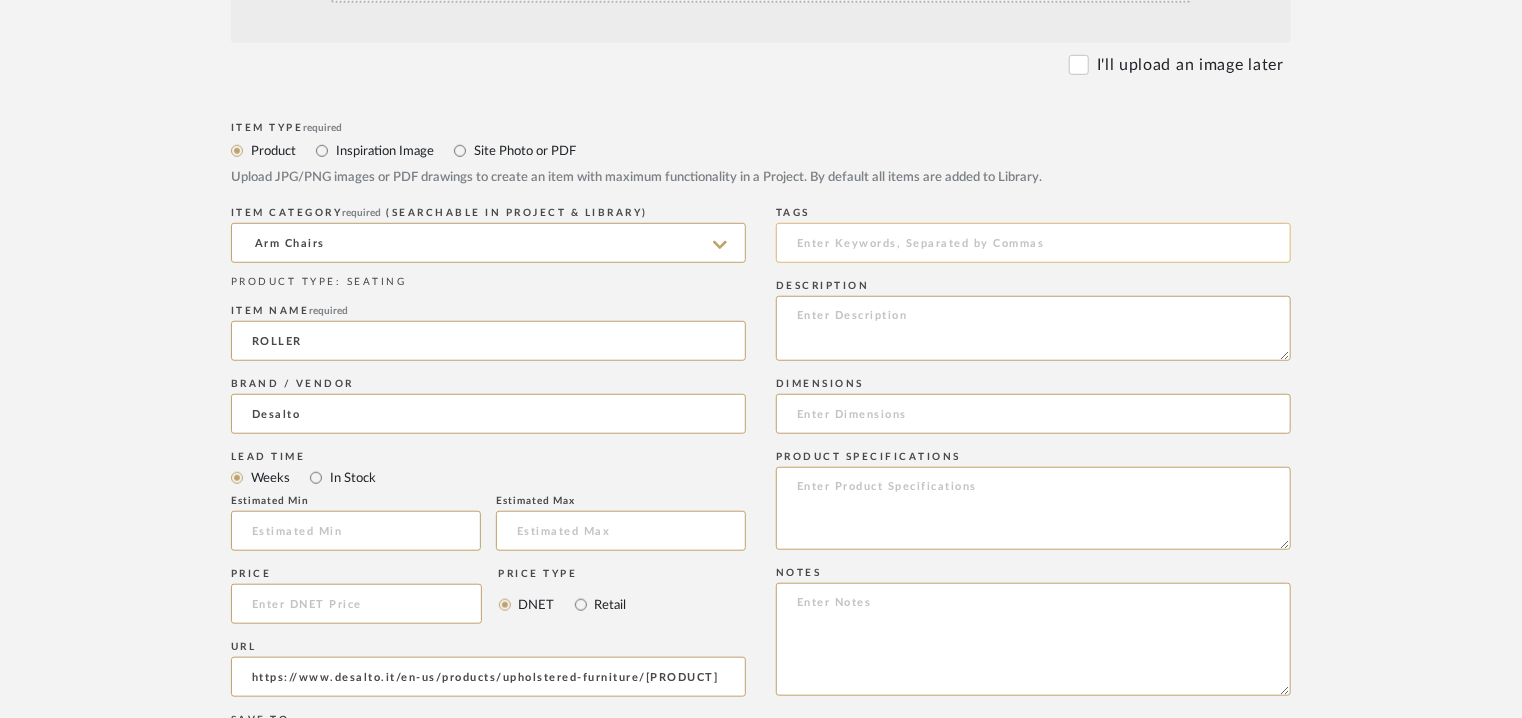 click 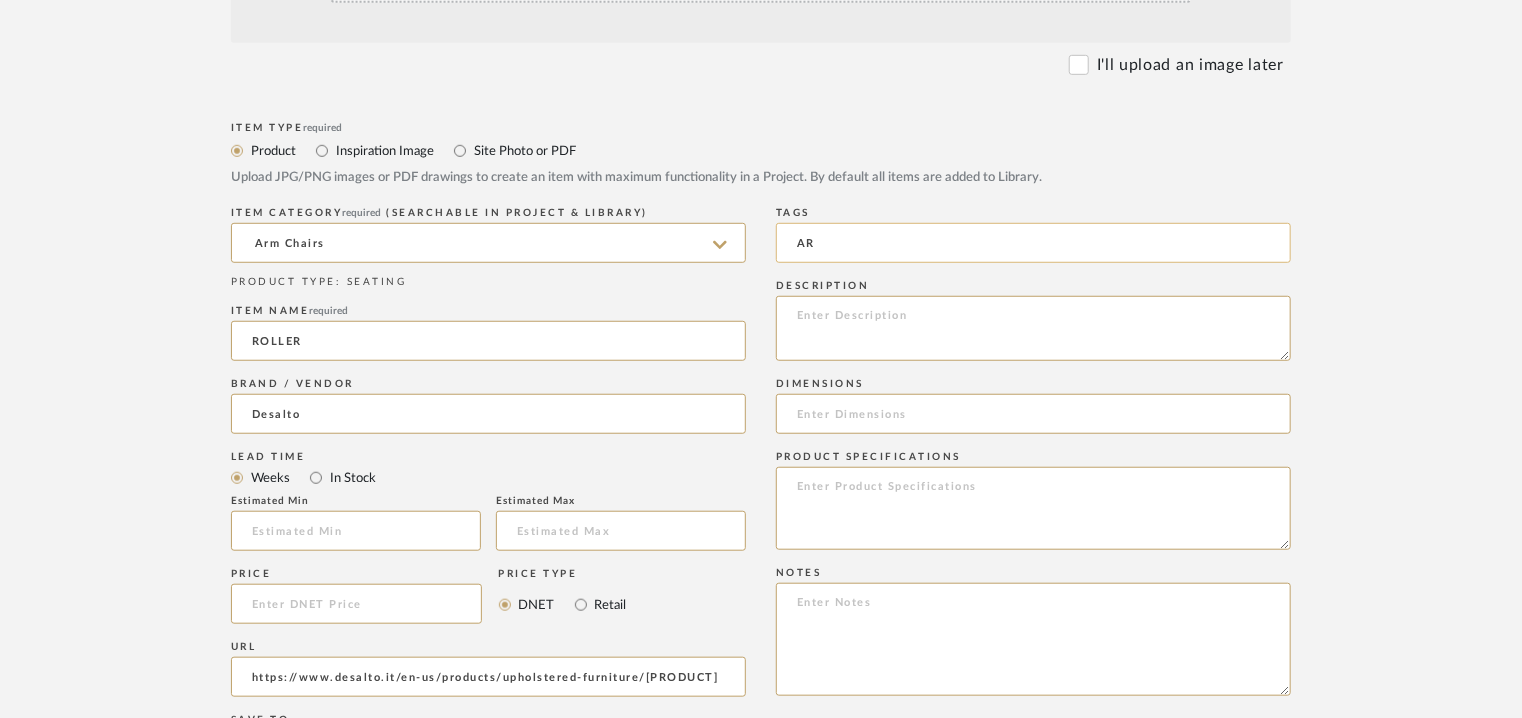 type on "A" 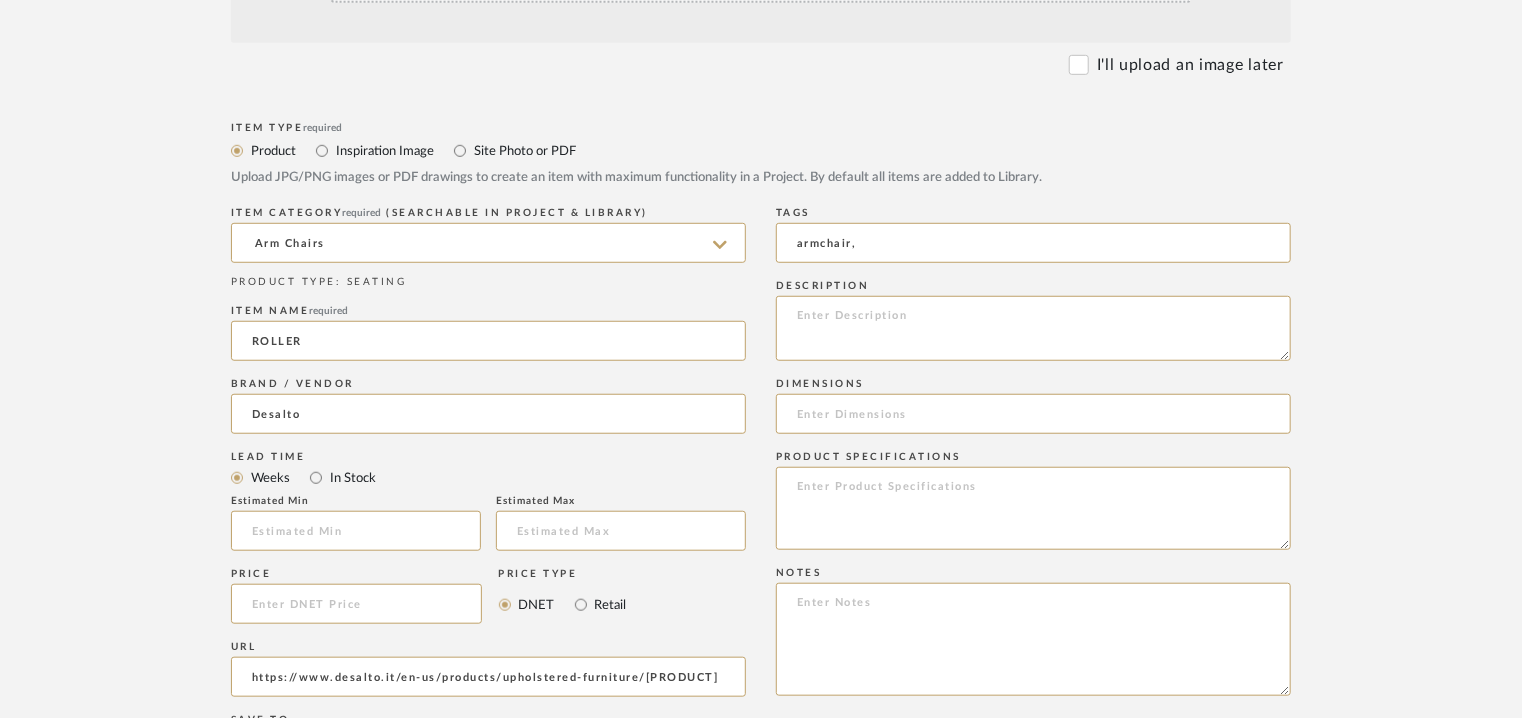 type on "armchair," 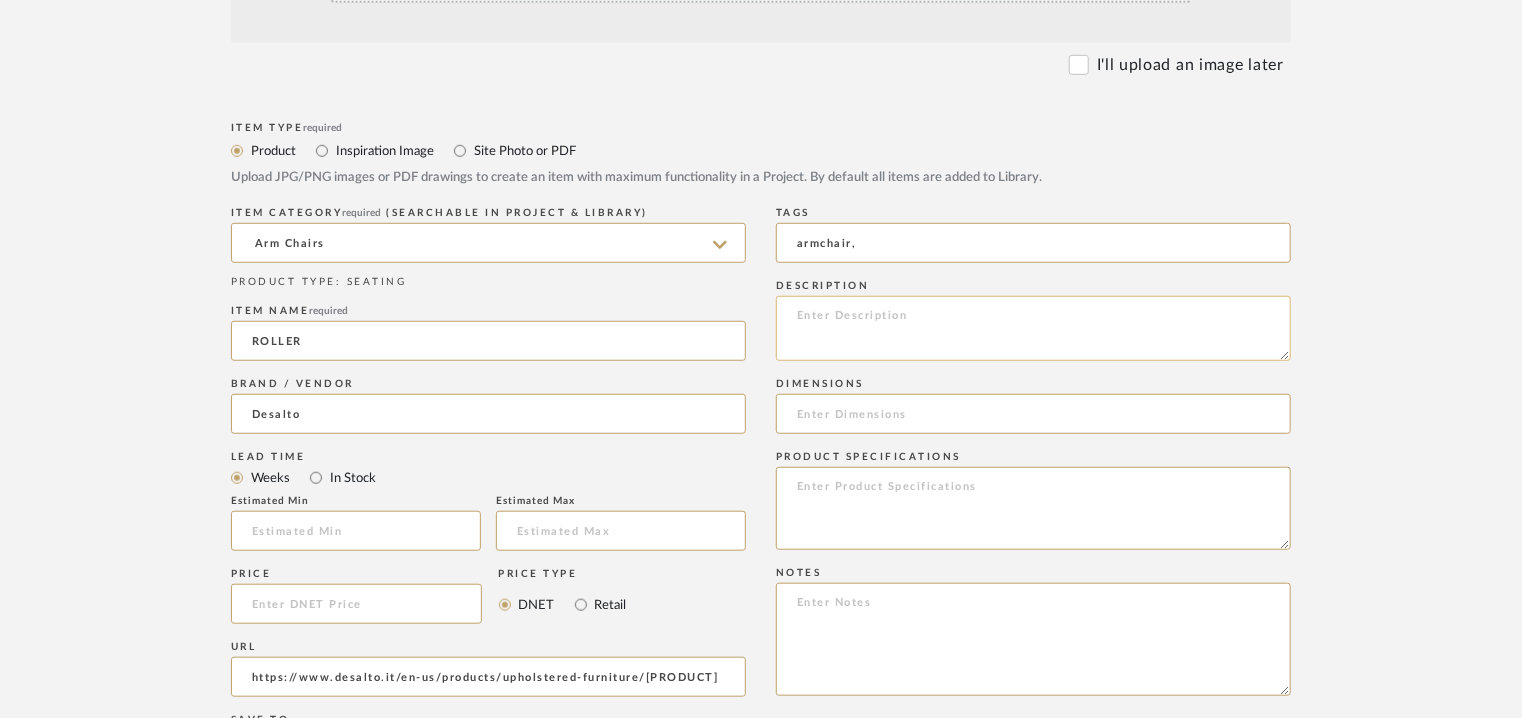 click 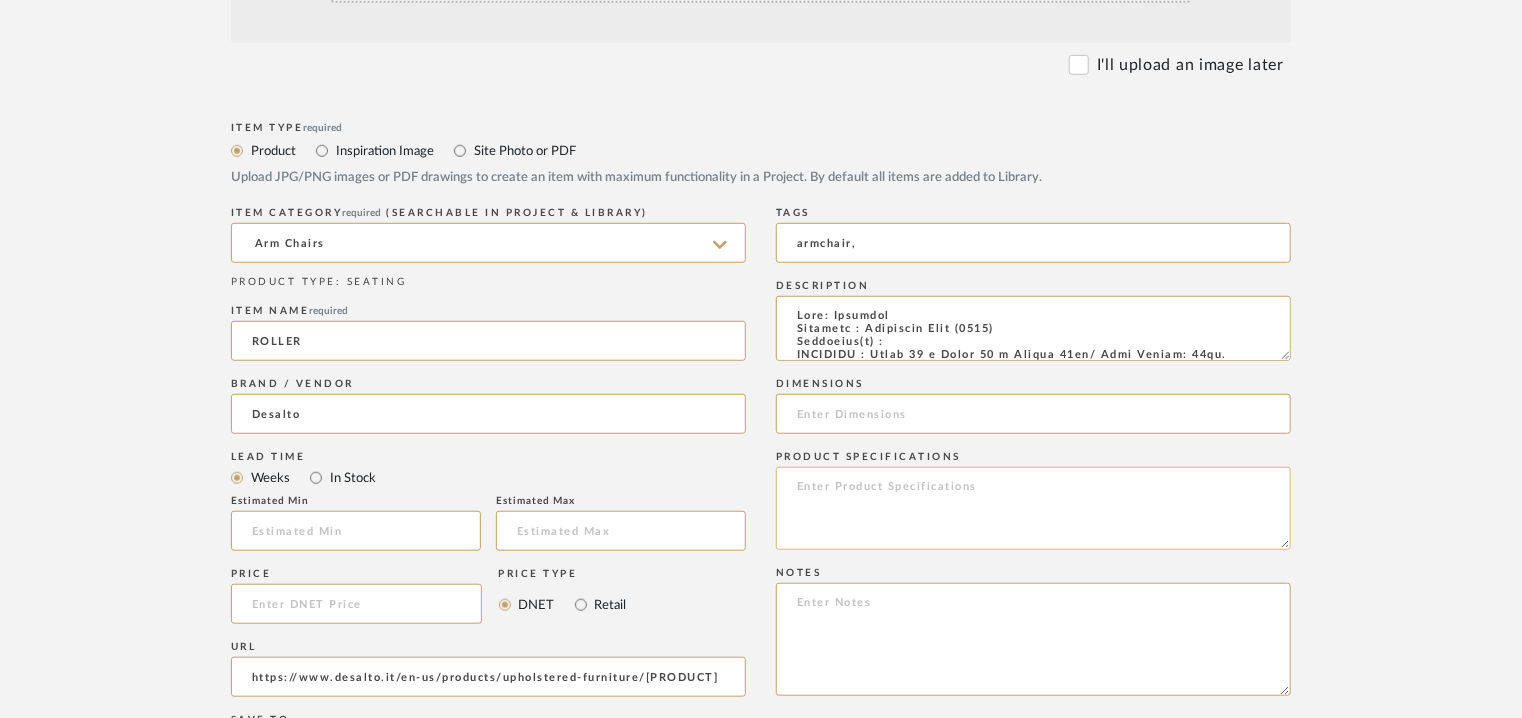 scroll, scrollTop: 695, scrollLeft: 0, axis: vertical 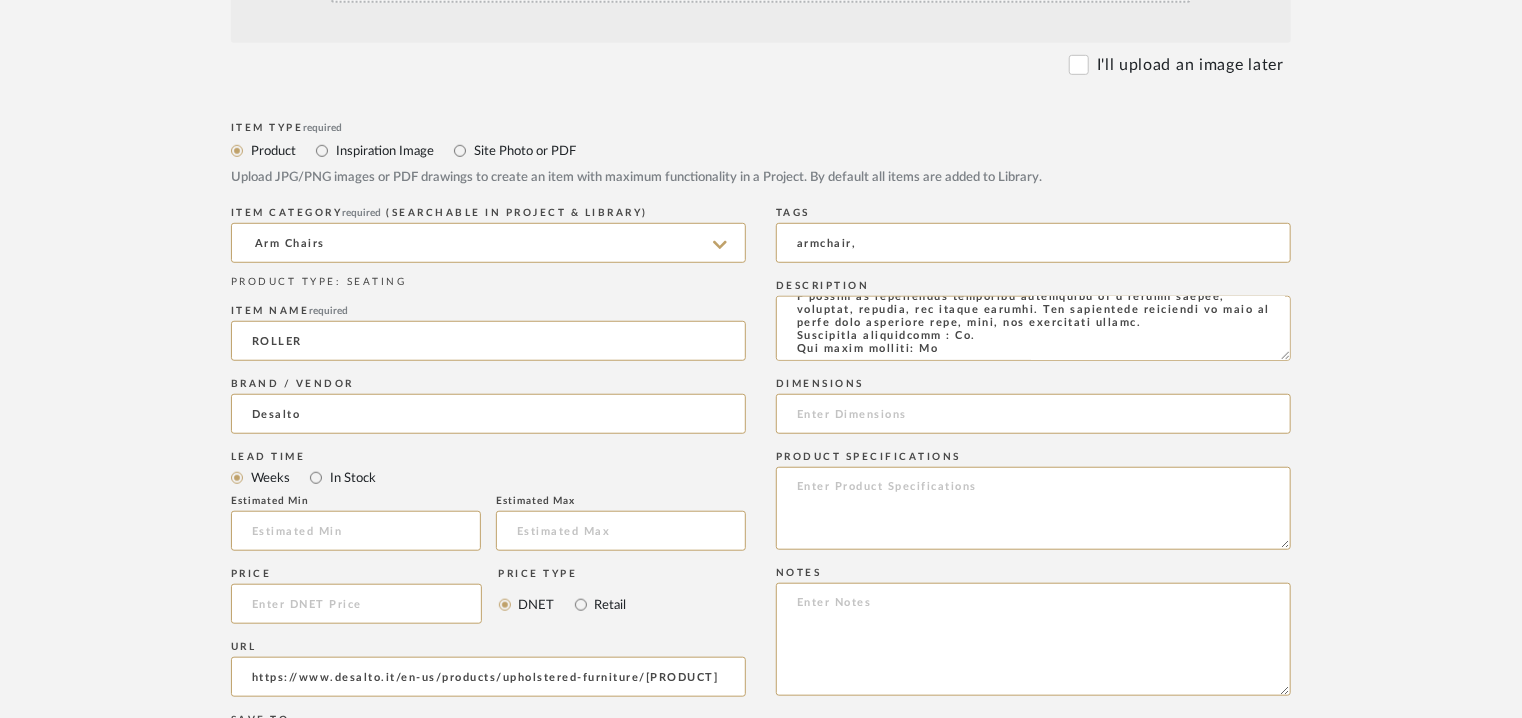 type on "Type: Armchair
Designer : Francesco Rota (2024)
Dimension(s) :
ARMCHAIR : Width 78 x Depth 99 x Height 73cm/ Seat Height: 37cm.
CHAISELONGUE : Width 78 x Depth 164 xTotal Height: 84 cm/ Seat Height: 40cm.
DOUBLE POUF : Width 78 x Depth 83cm/ Seat Height: 37cm.
POUF : Width 78 x Depth 52cm/ Seat Height: 37 cm.
Material & Finish : Modules padded with polyurethane foam of different densities. The collection is completely removable and disassemblable, to facilitate reuse or recycling of materials.
● MATERIALS
→ Galvanic Finishes: electrochemical deposition of a thin layer
of a noble metal or an alloy that modifies the surface properties
of the metal item, from a decorative and technical point of view,
improving its characteristics of resistance to corrosion and its
mechanical and optical properties.
→ Lacquering: carried out using liquid paints or with
thermosetting products (powder paint). The paints used are
doubly effective because they respect the environment and at
the same time guarantee excellent tech..." 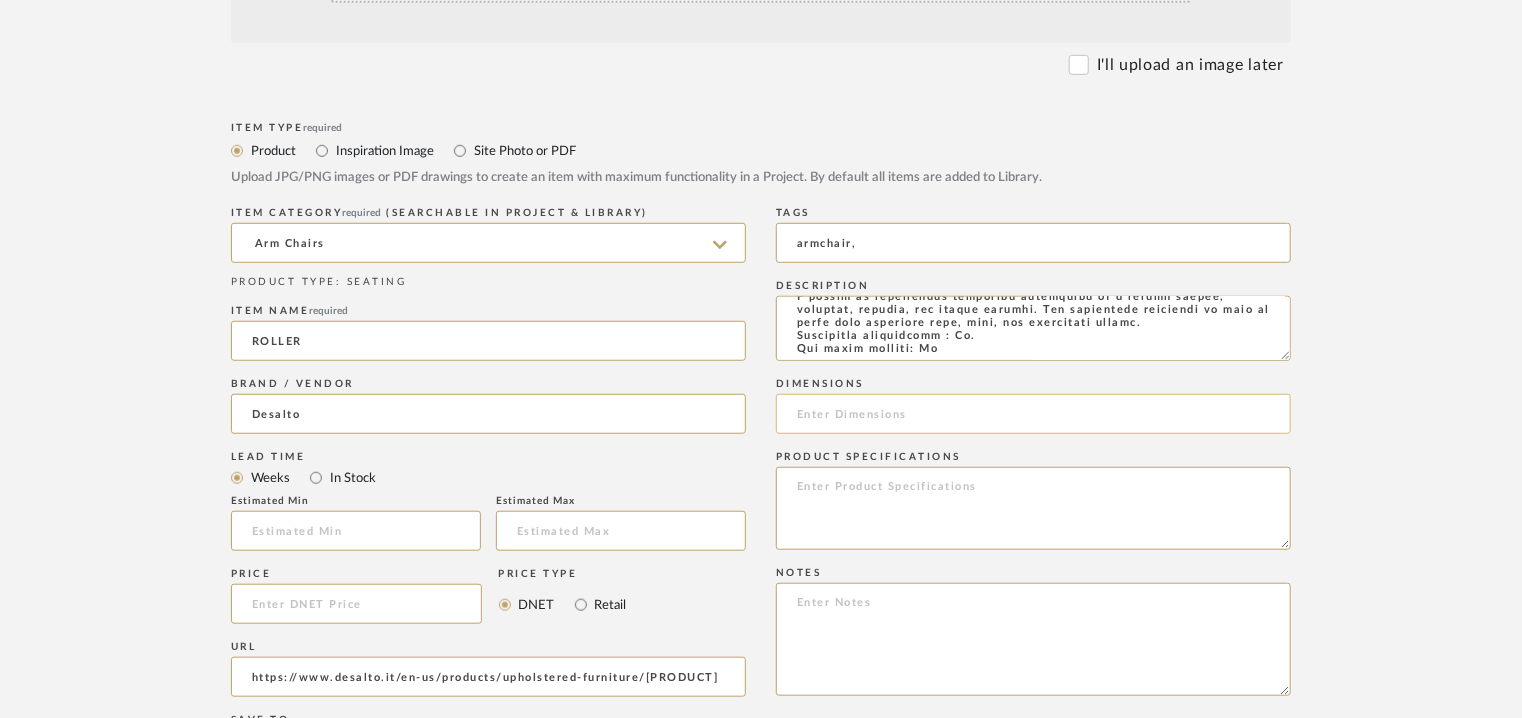 click 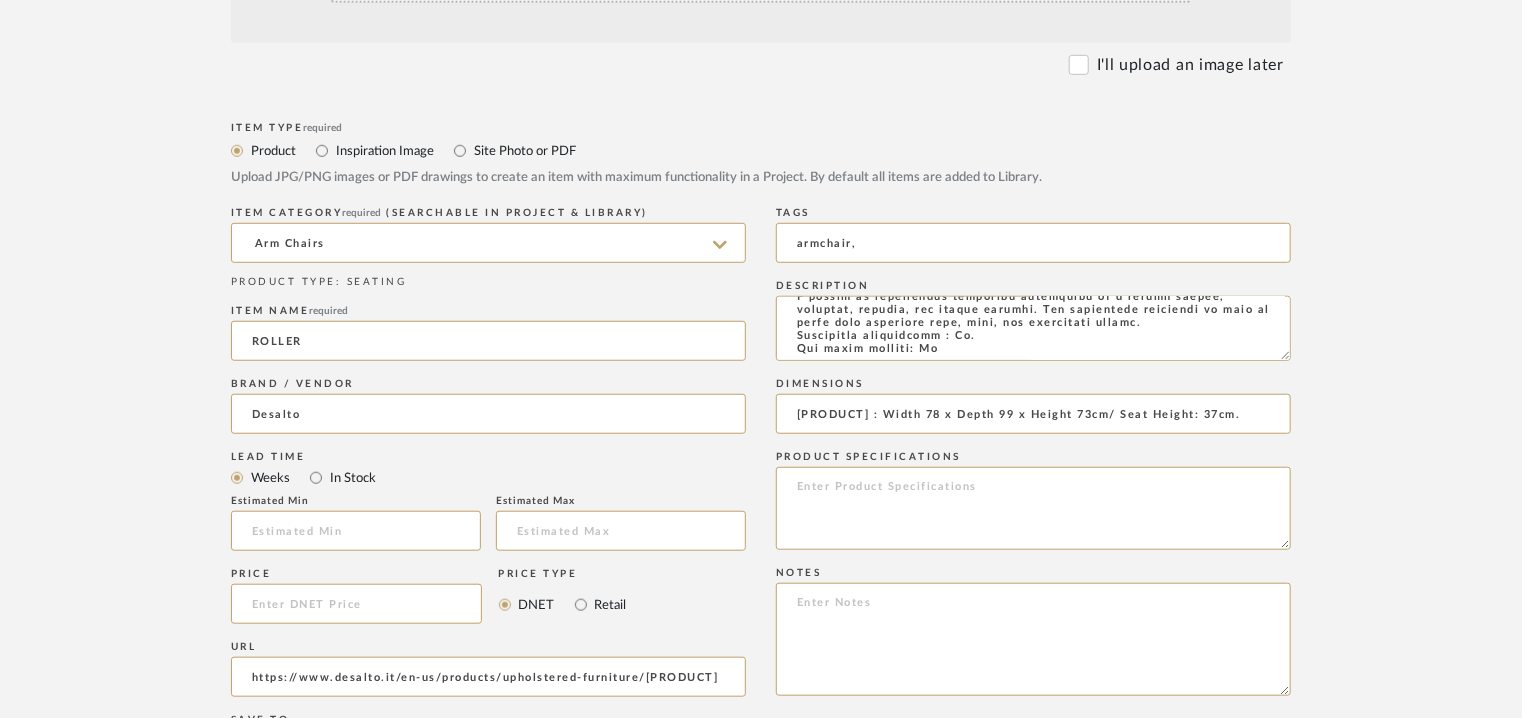 type on "ARMCHAIR : Width 78 x Depth 99 x Height 73cm/ Seat Height: 37cm." 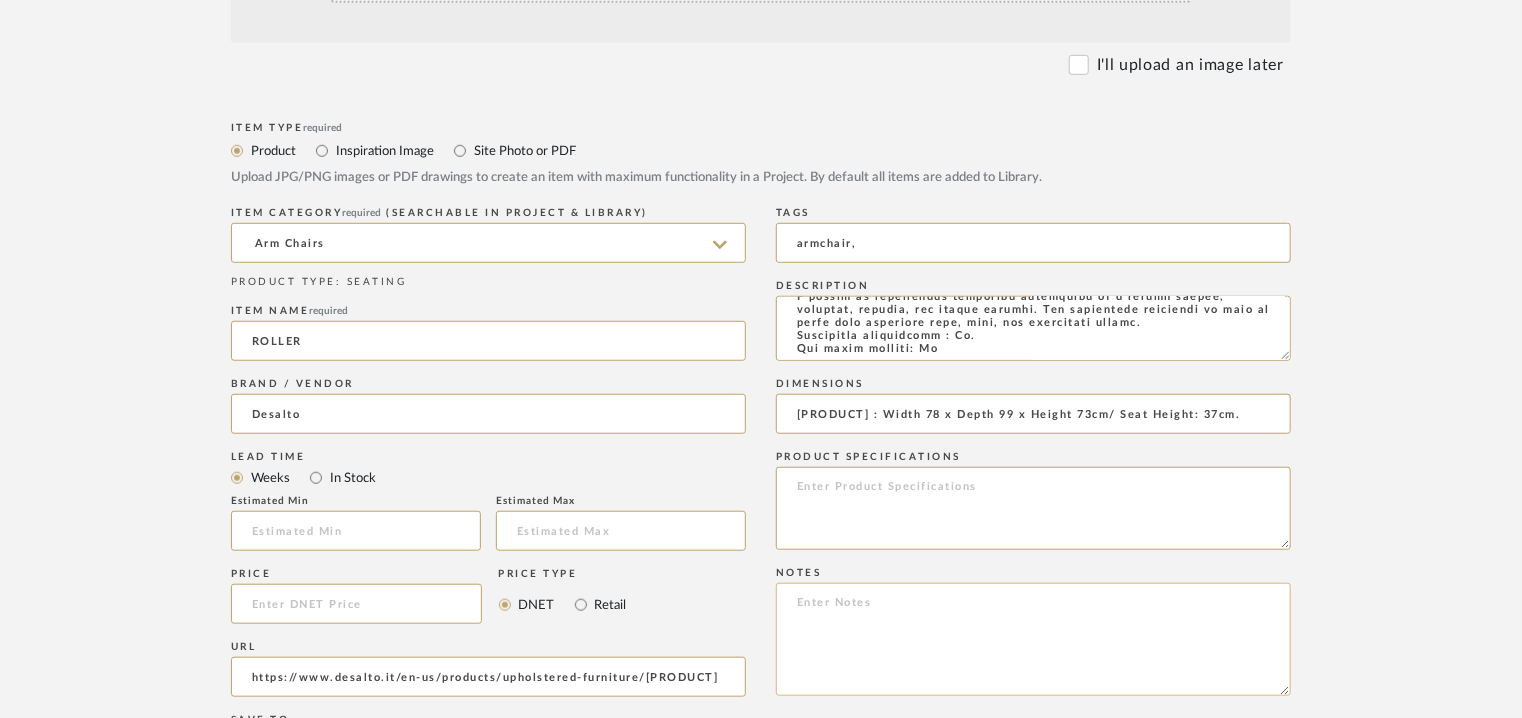 click 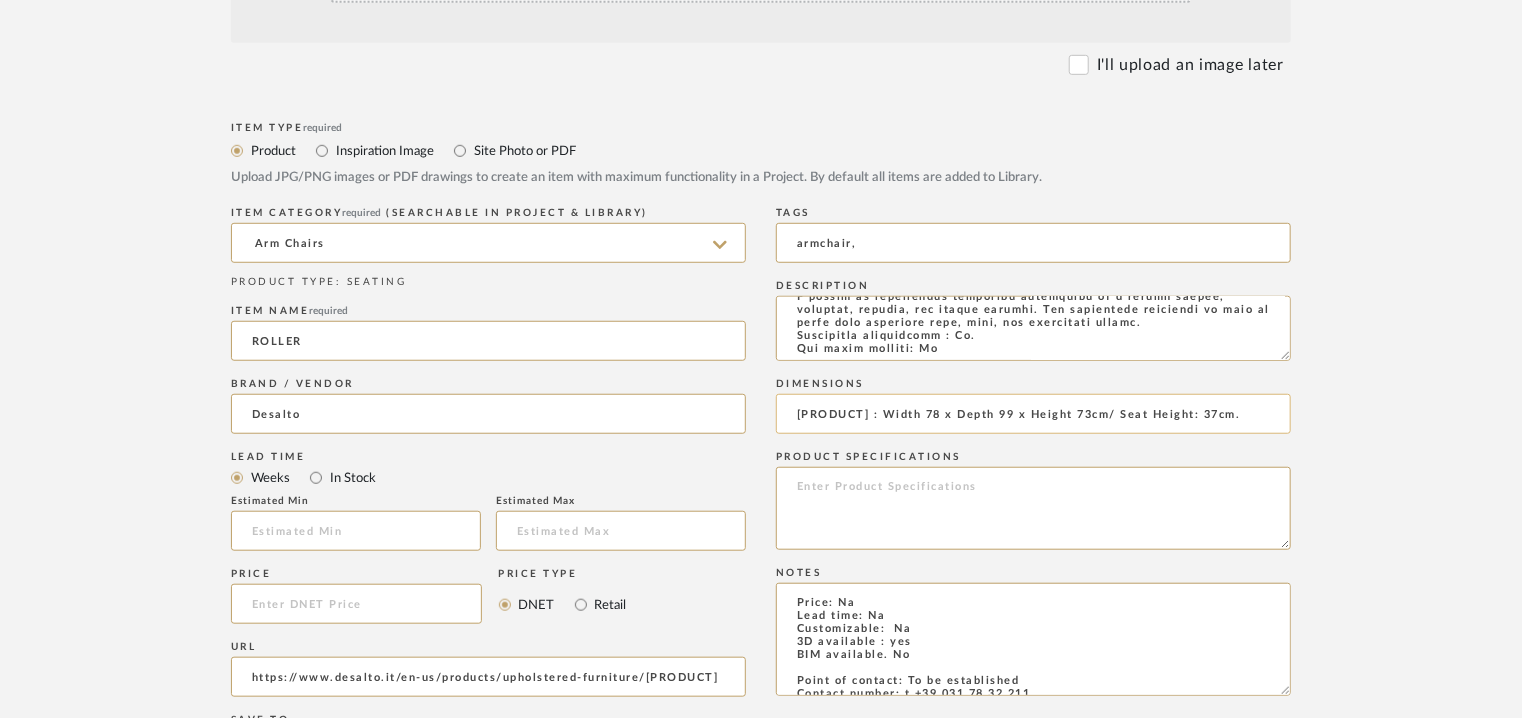 scroll, scrollTop: 89, scrollLeft: 0, axis: vertical 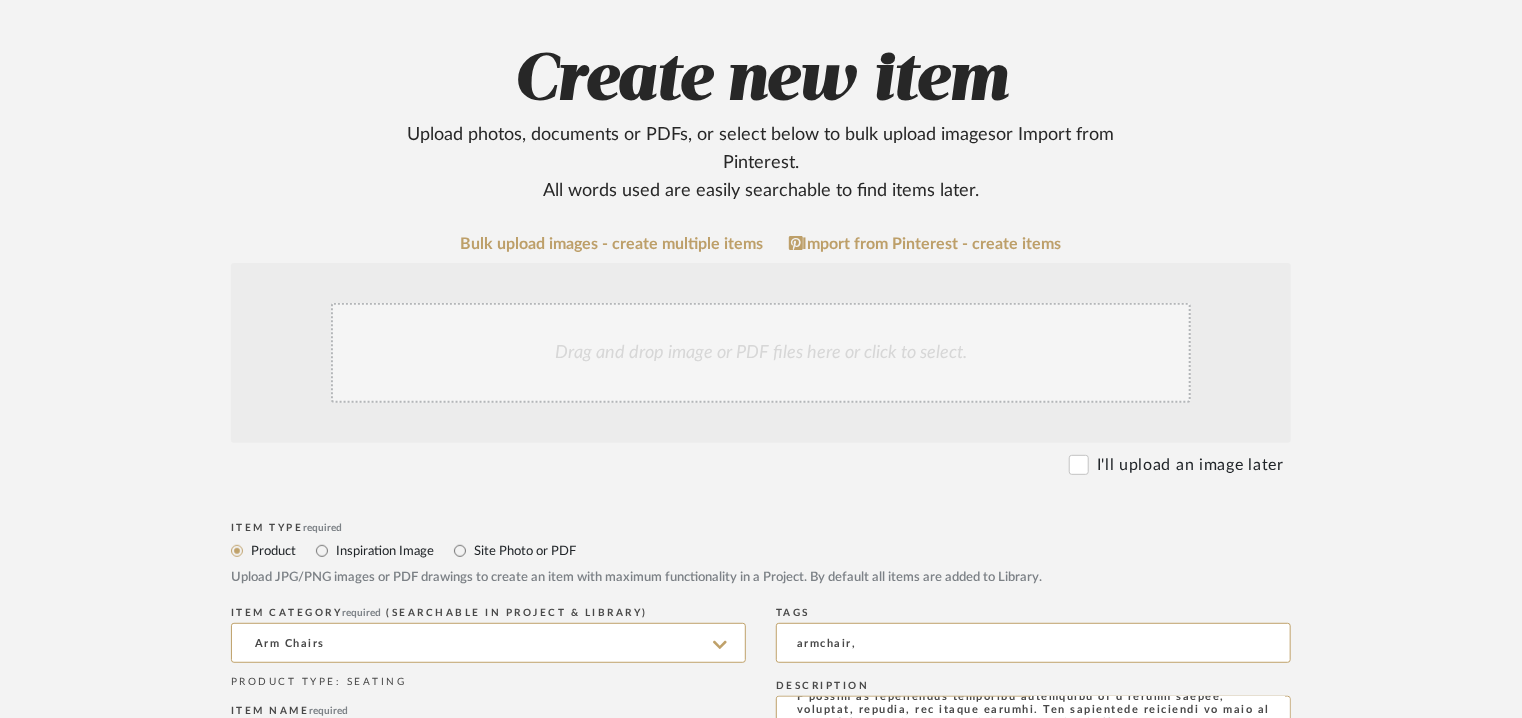 type on "Price: Na
Lead time: Na
Customizable:  Na
3D available : yes
BIM available. No
Point of contact: To be established
Contact number: t +39 031 78 32 211
Email address: info@desalto.it
Address: Desalto spa
Via per Montesolaro
22063 Cantù - Como Italy
Additional contact information: Na" 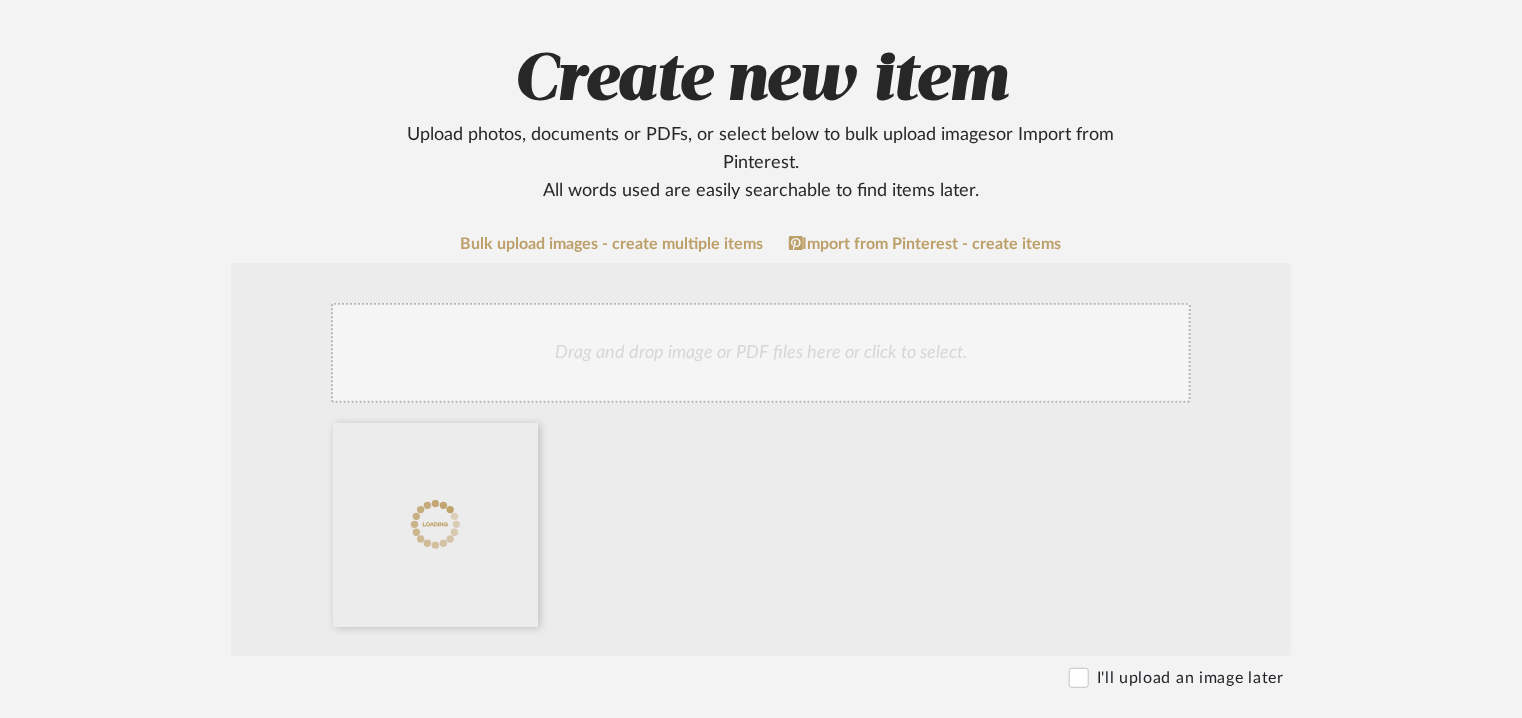 click on "Drag and drop image or PDF files here or click to select." 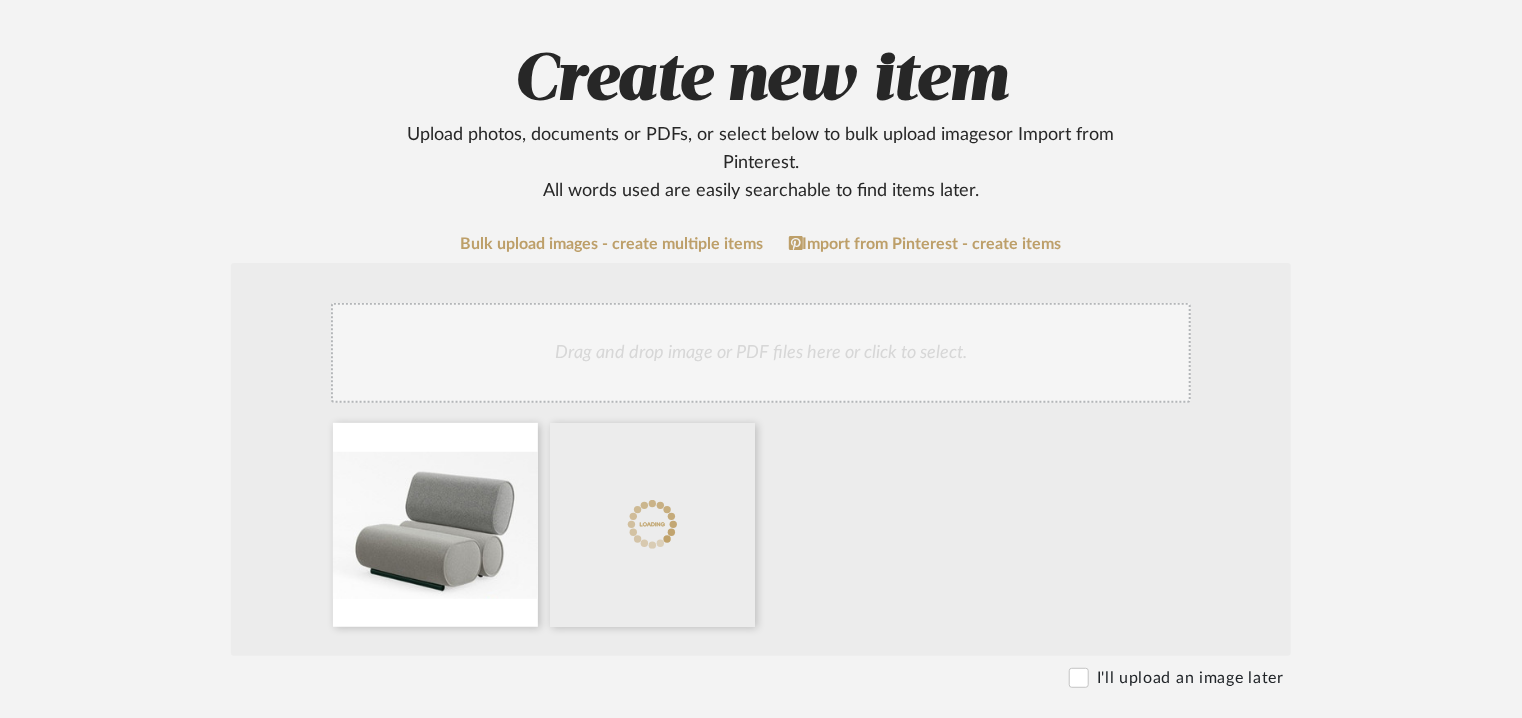 click on "Drag and drop image or PDF files here or click to select." 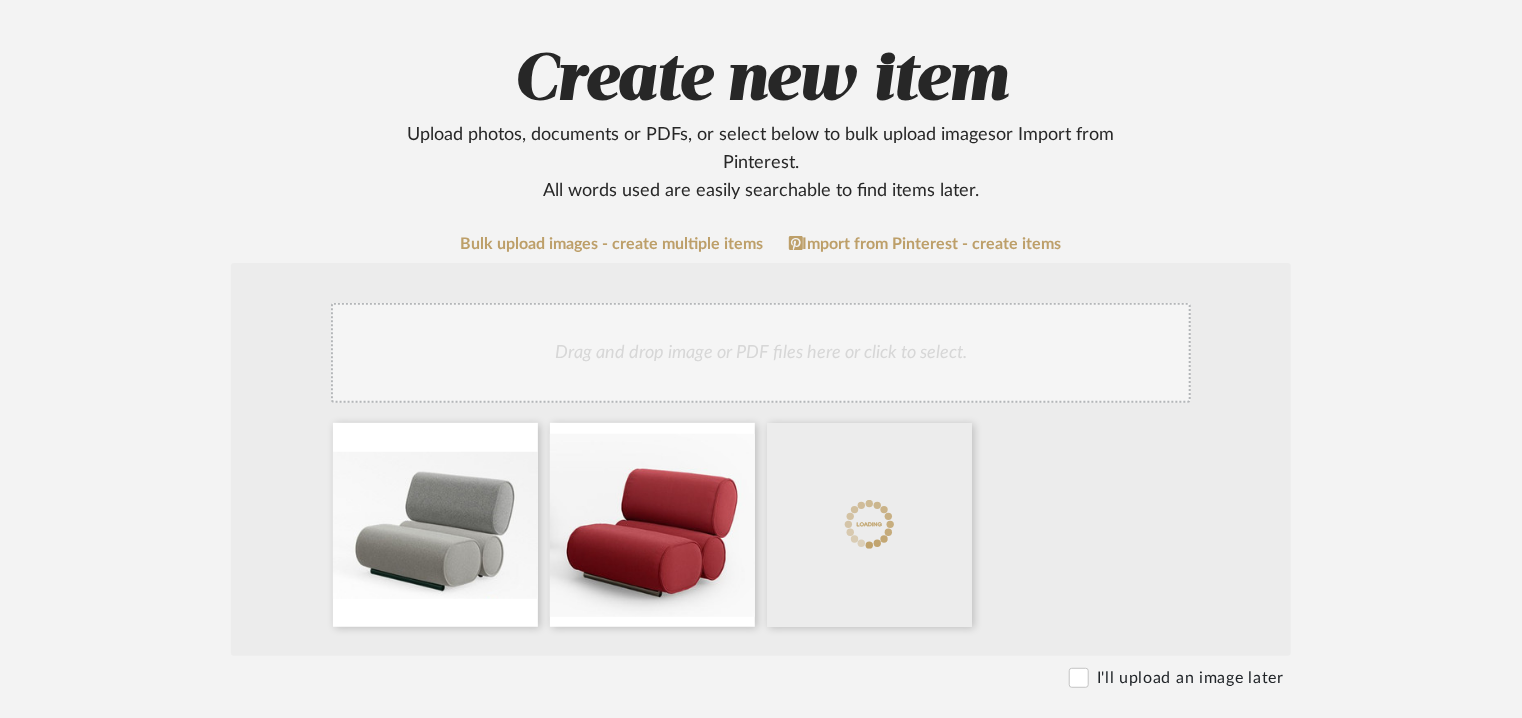 click on "Drag and drop image or PDF files here or click to select." 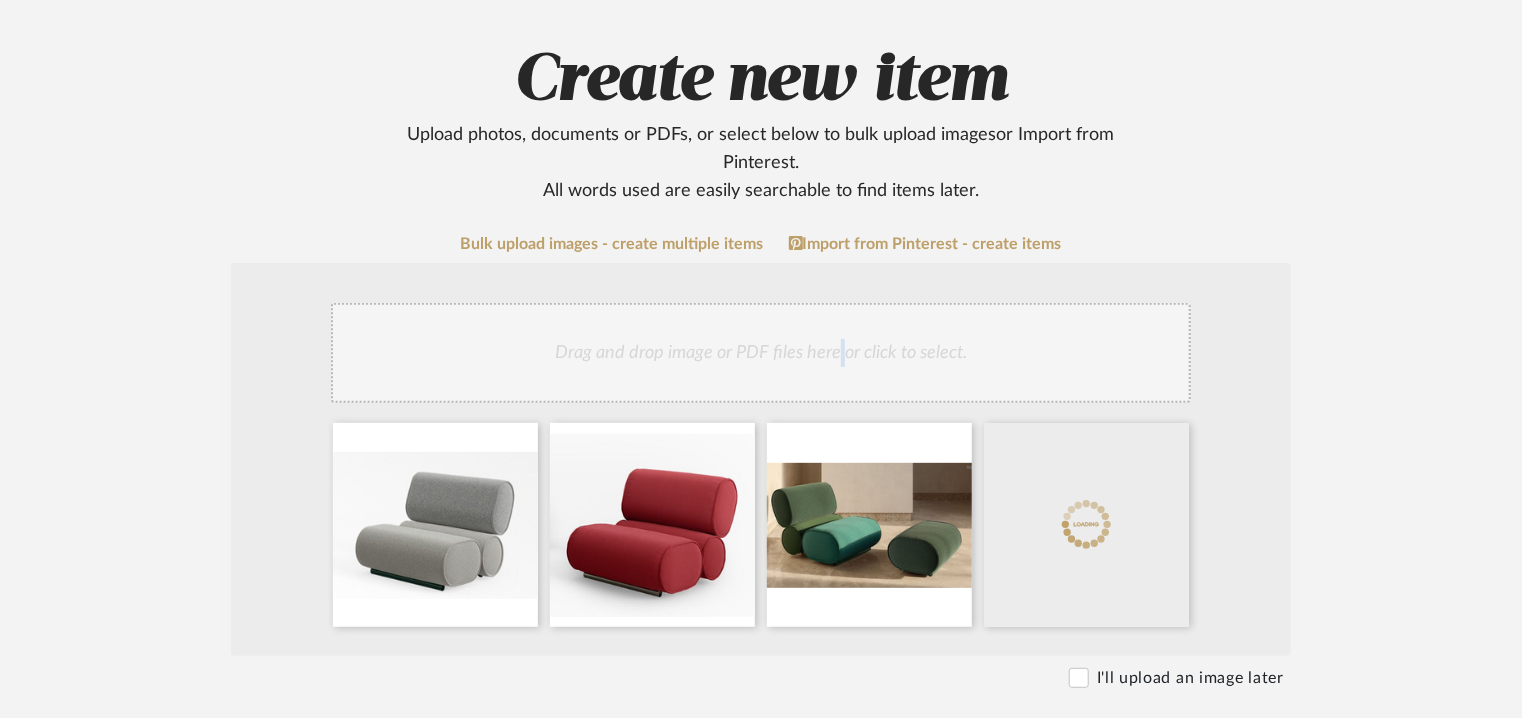 click on "Drag and drop image or PDF files here or click to select." 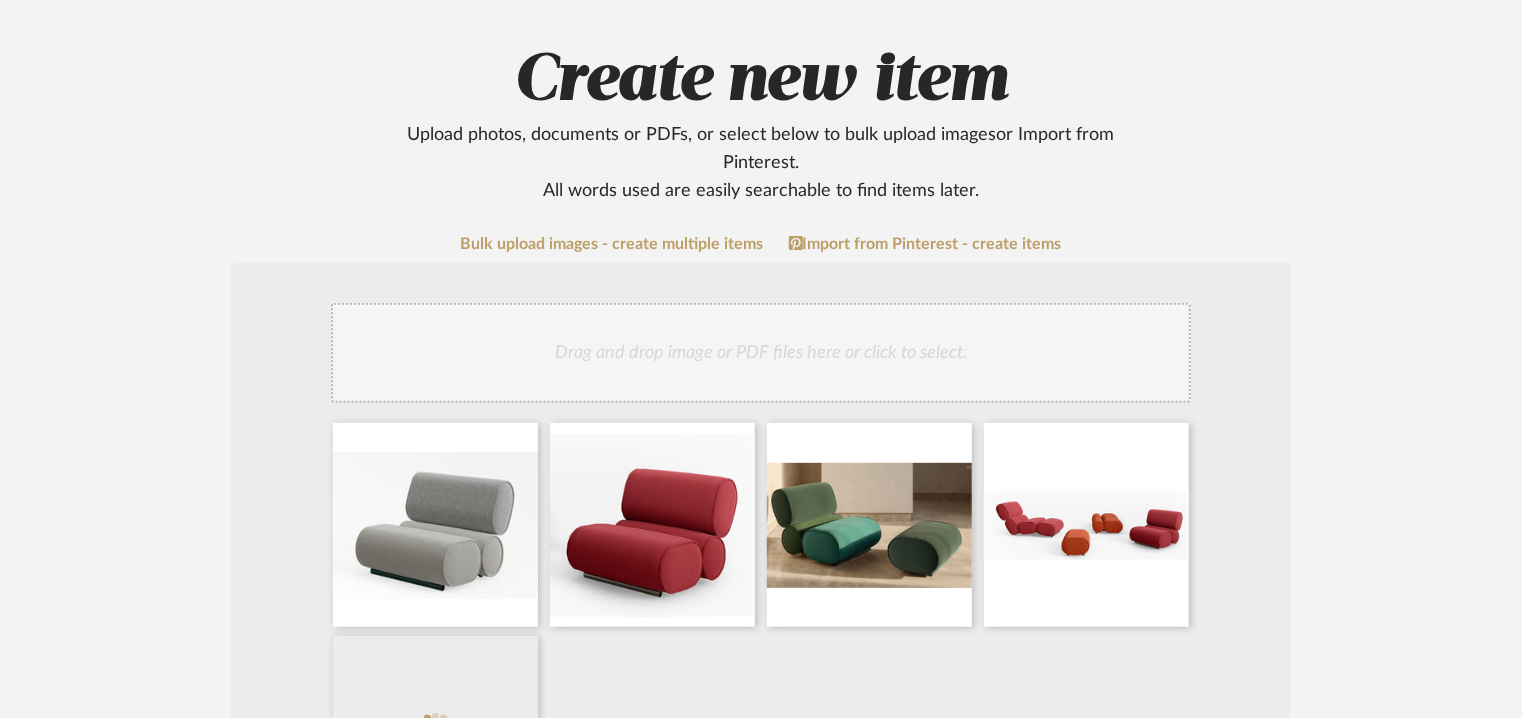 click on "Drag and drop image or PDF files here or click to select." 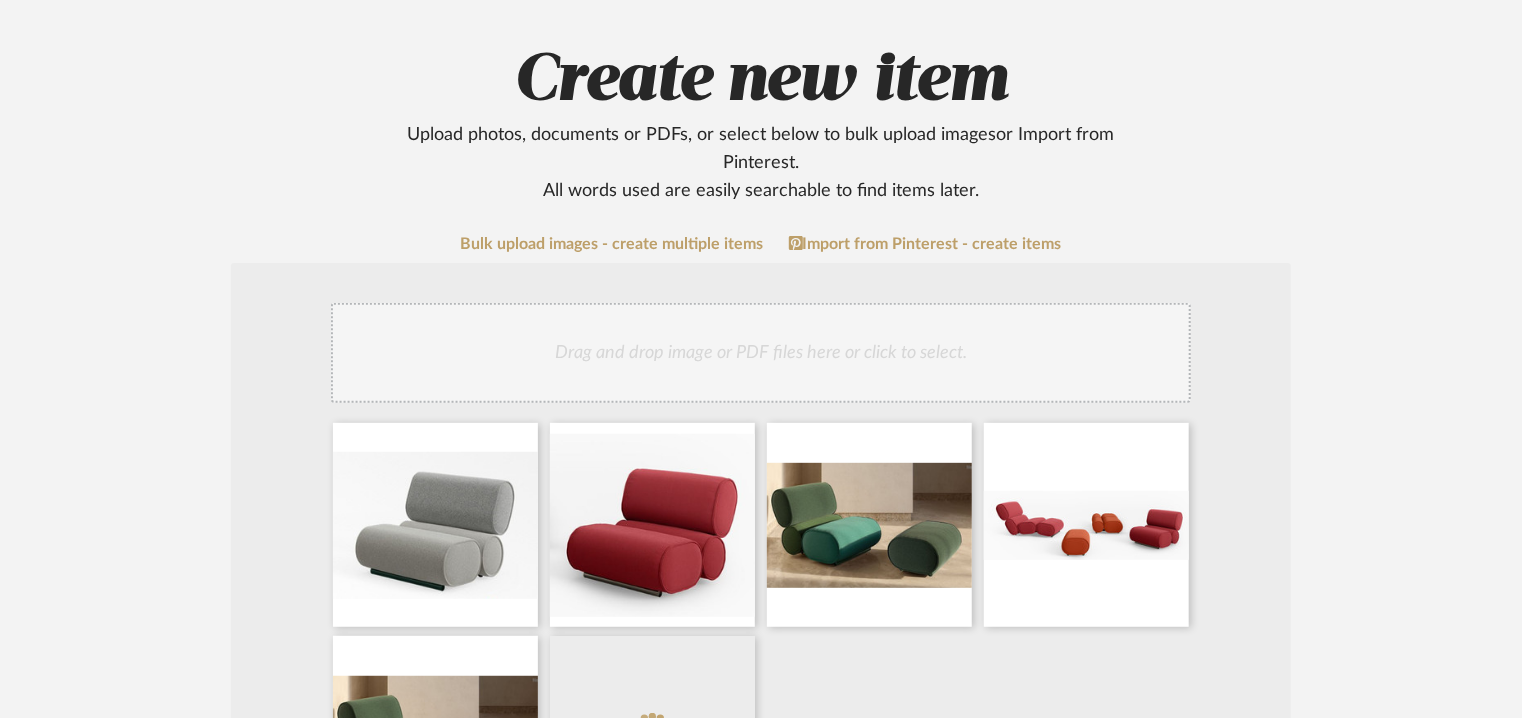 click on "Drag and drop image or PDF files here or click to select." 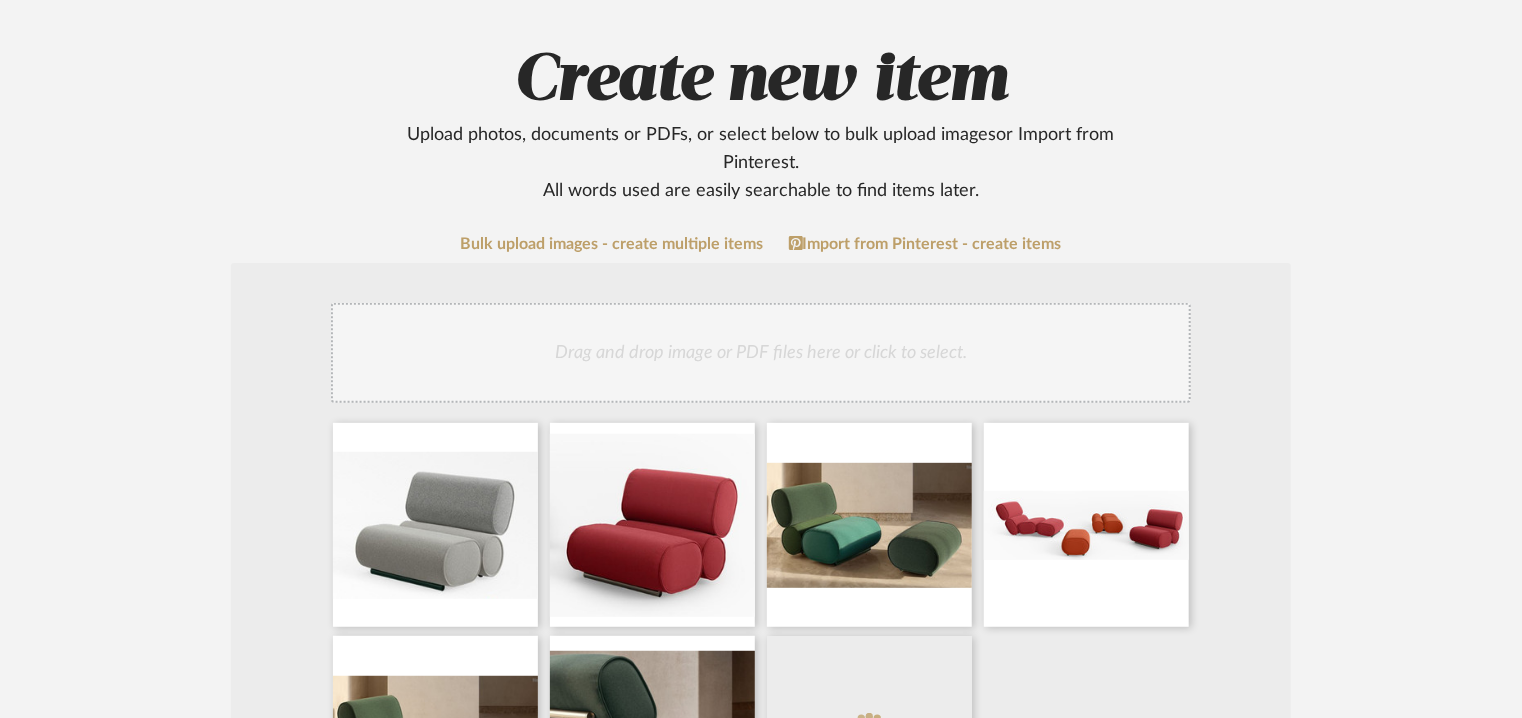 click on "Drag and drop image or PDF files here or click to select." 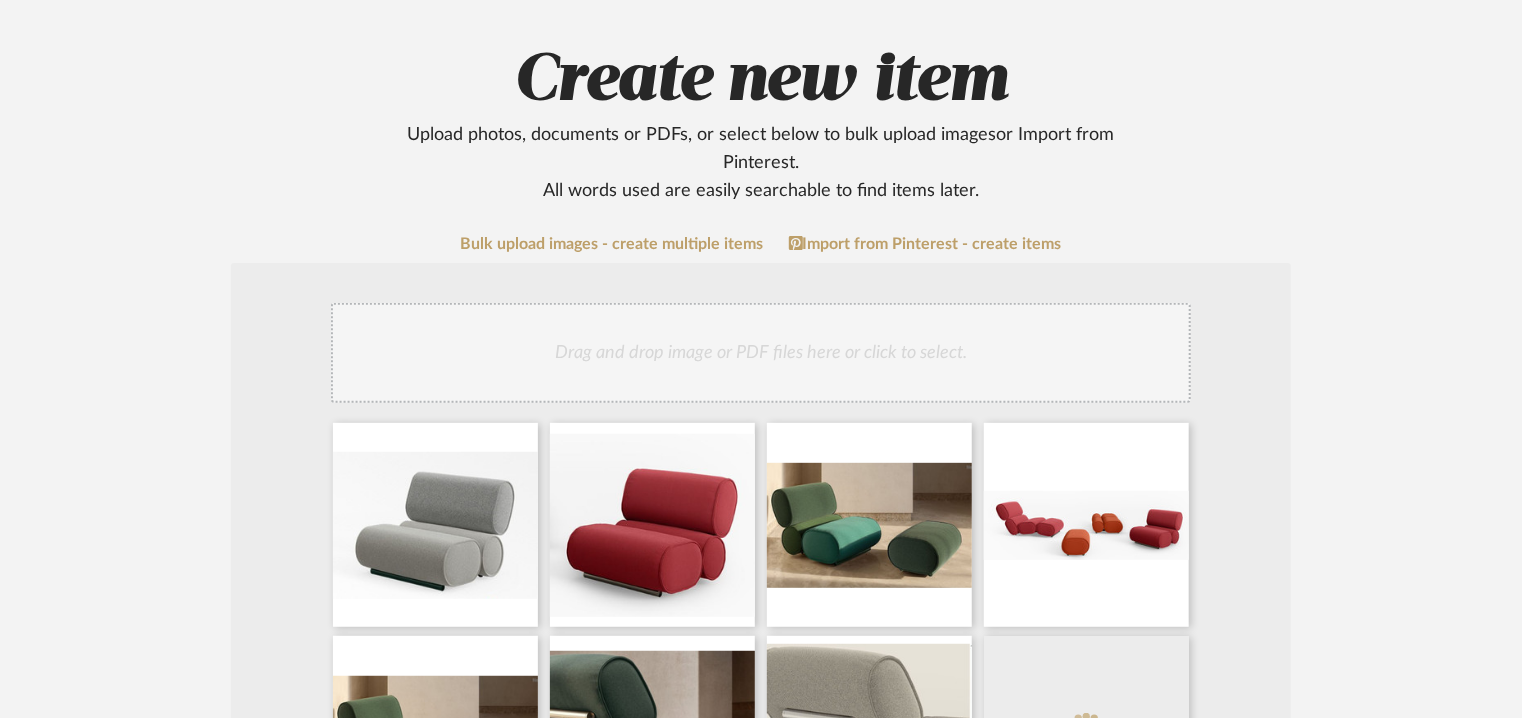 click on "Drag and drop image or PDF files here or click to select." 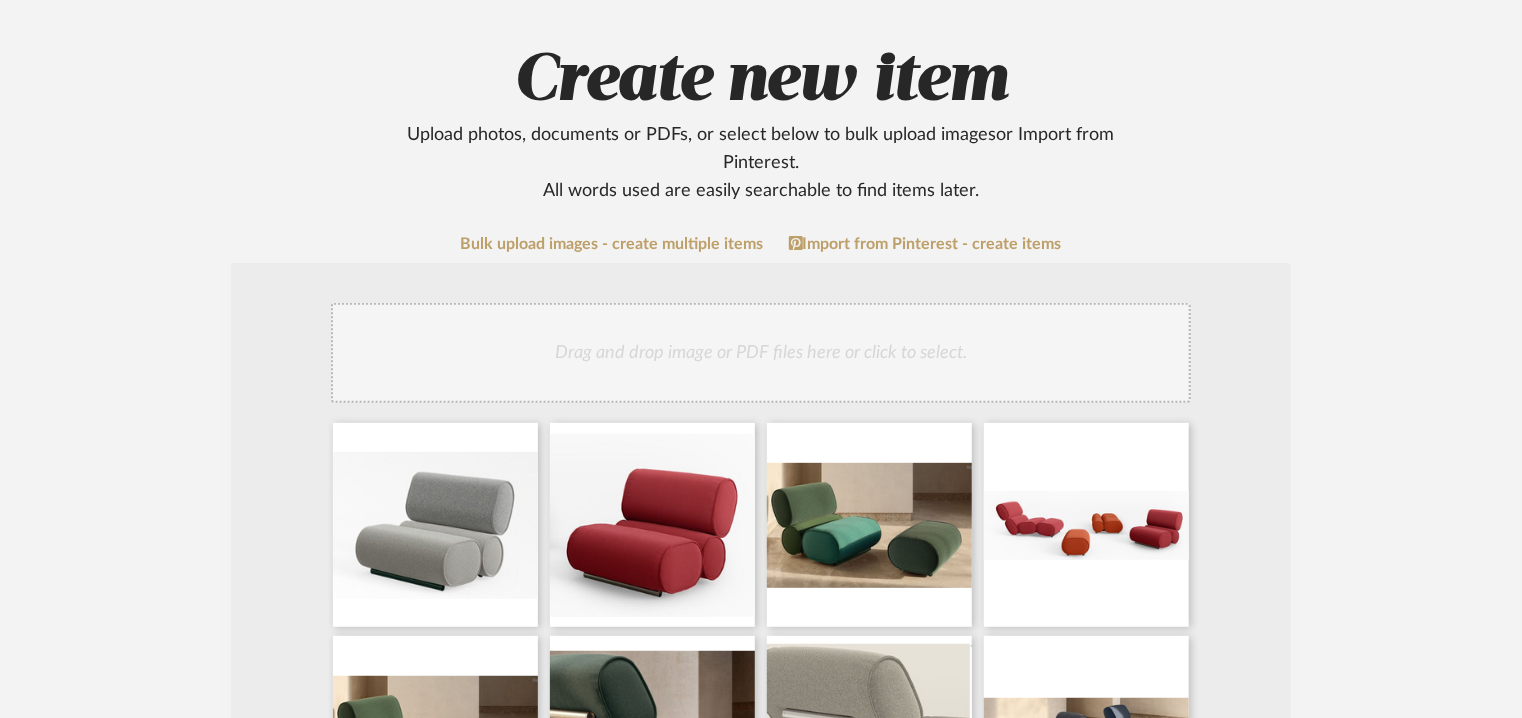 click on "Drag and drop image or PDF files here or click to select." 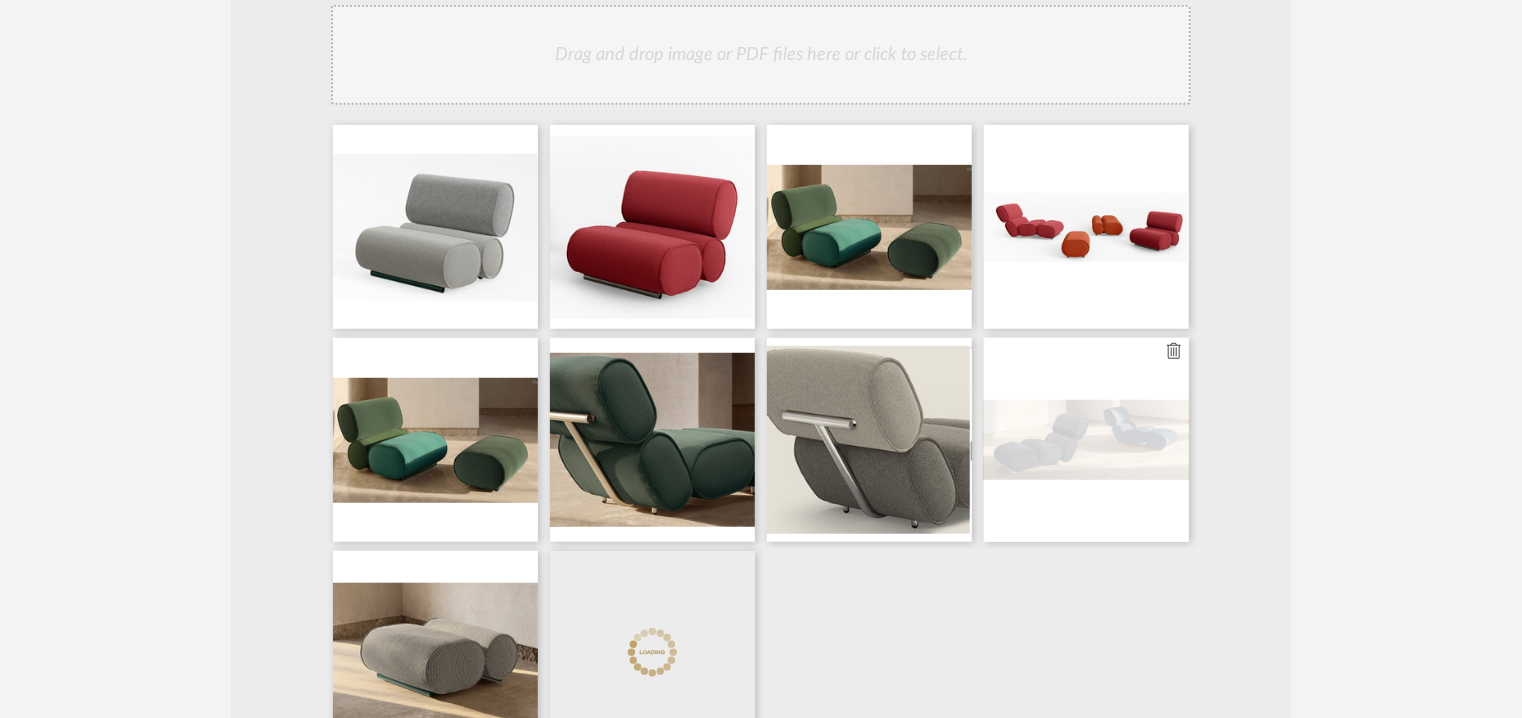 scroll, scrollTop: 500, scrollLeft: 0, axis: vertical 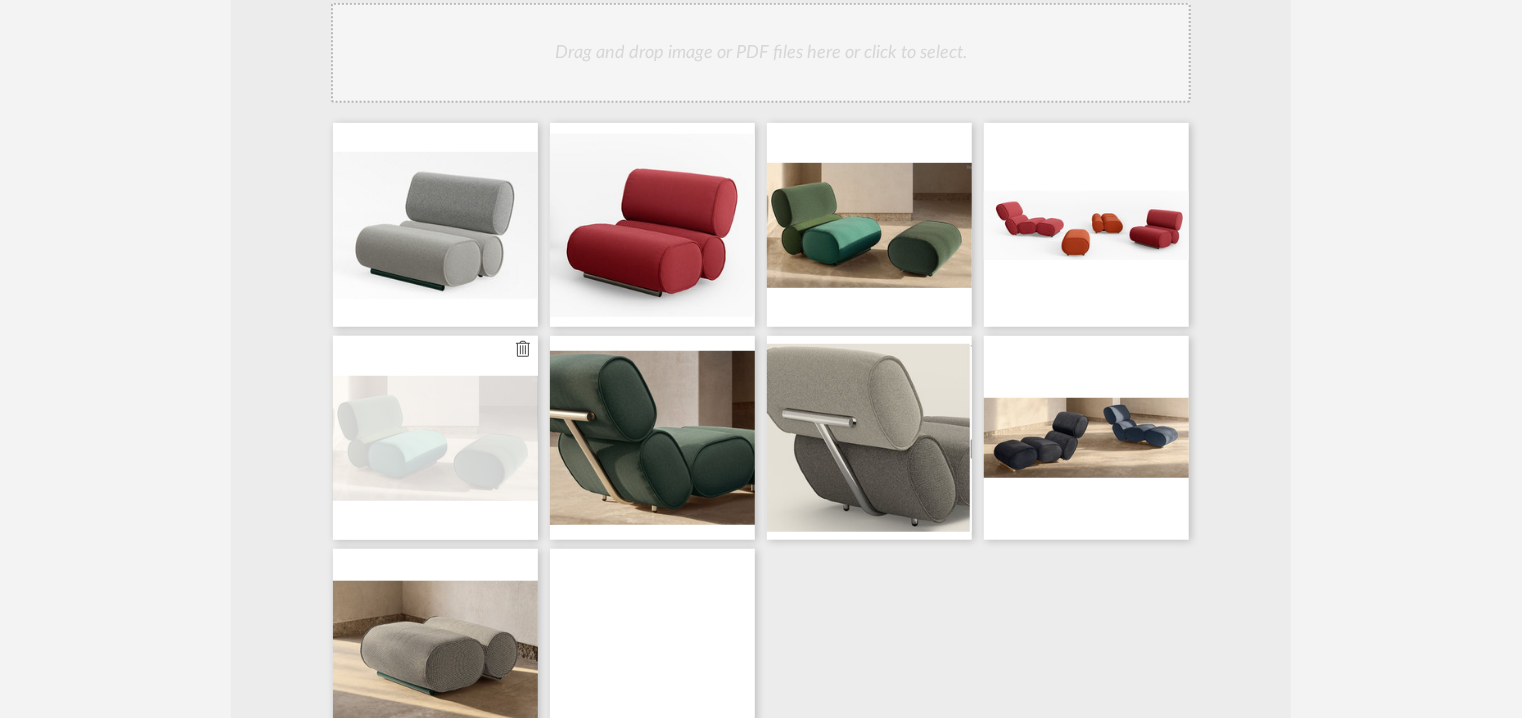 click 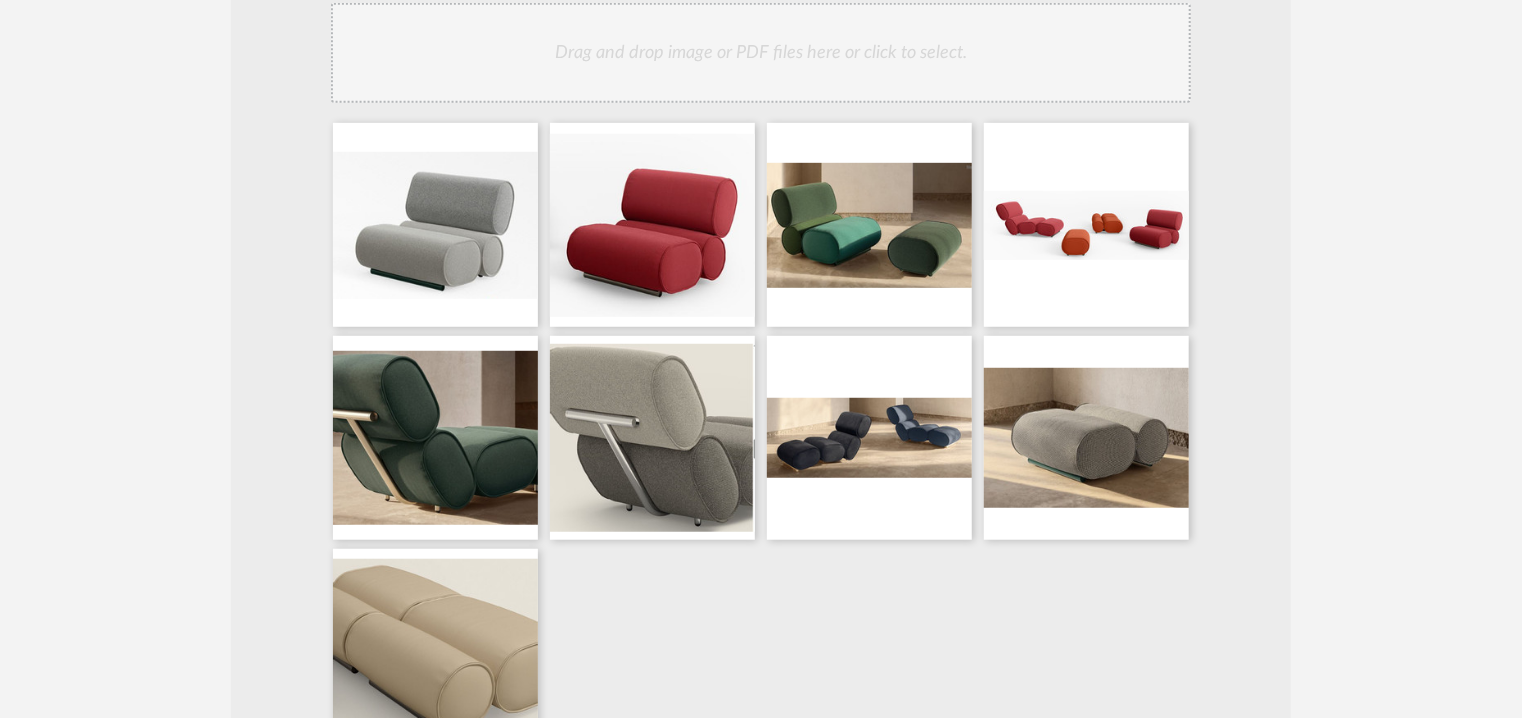 click on "Drag and drop image or PDF files here or click to select." 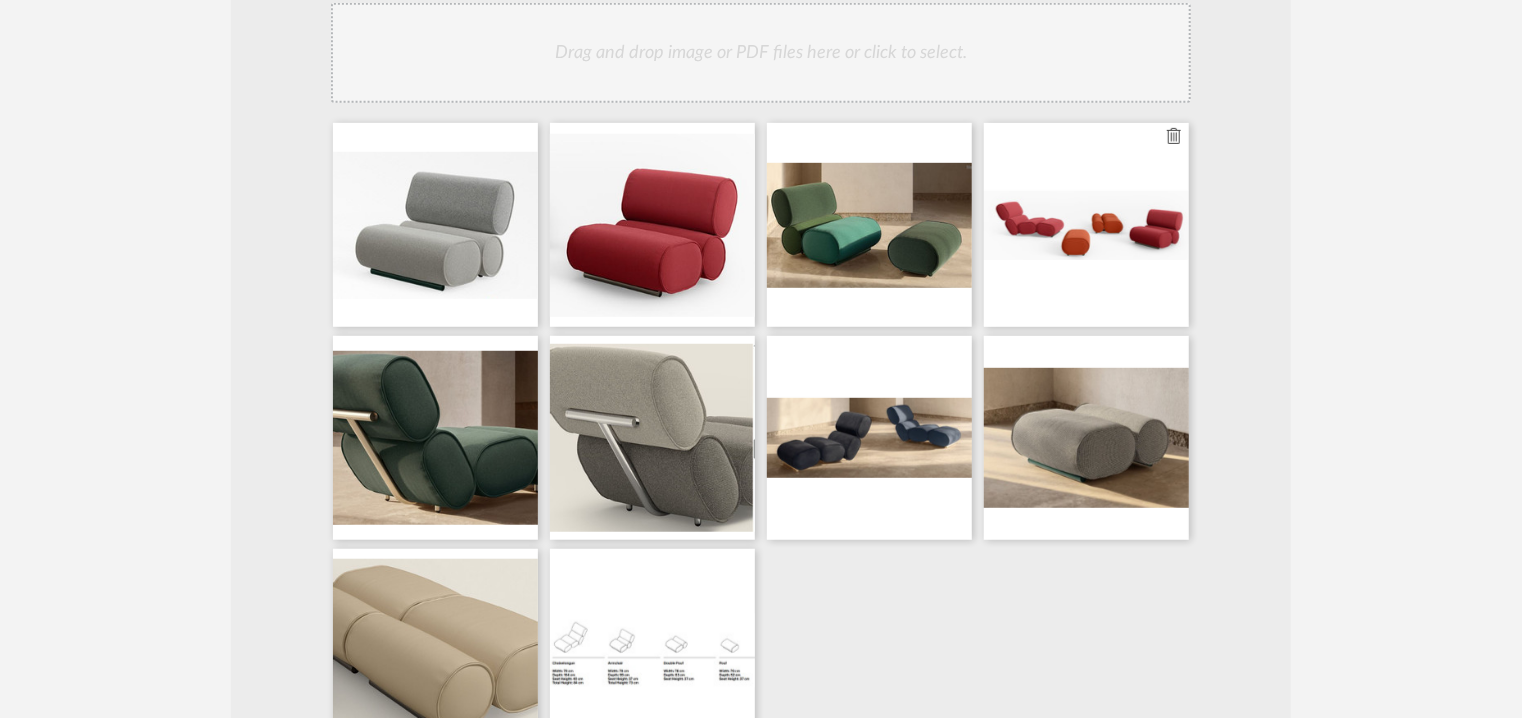type 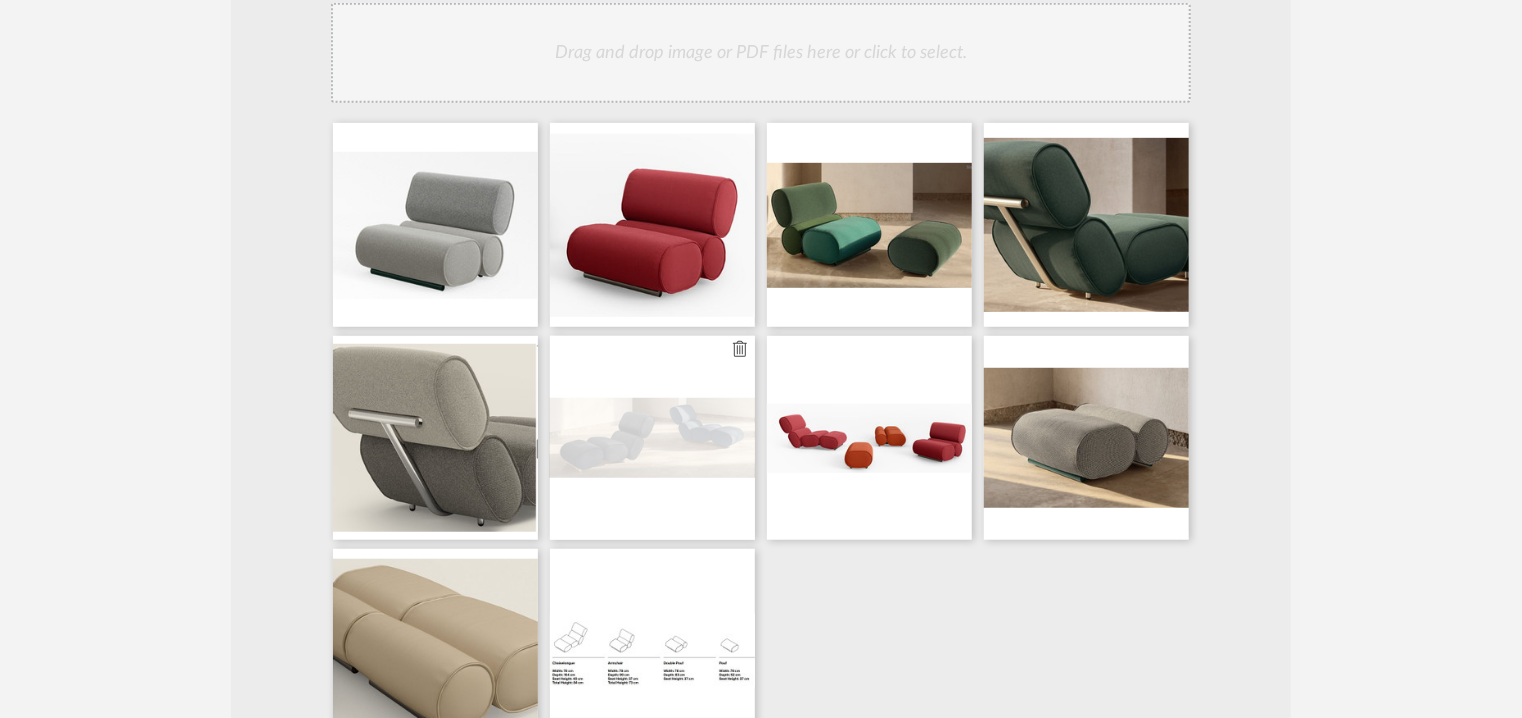 type 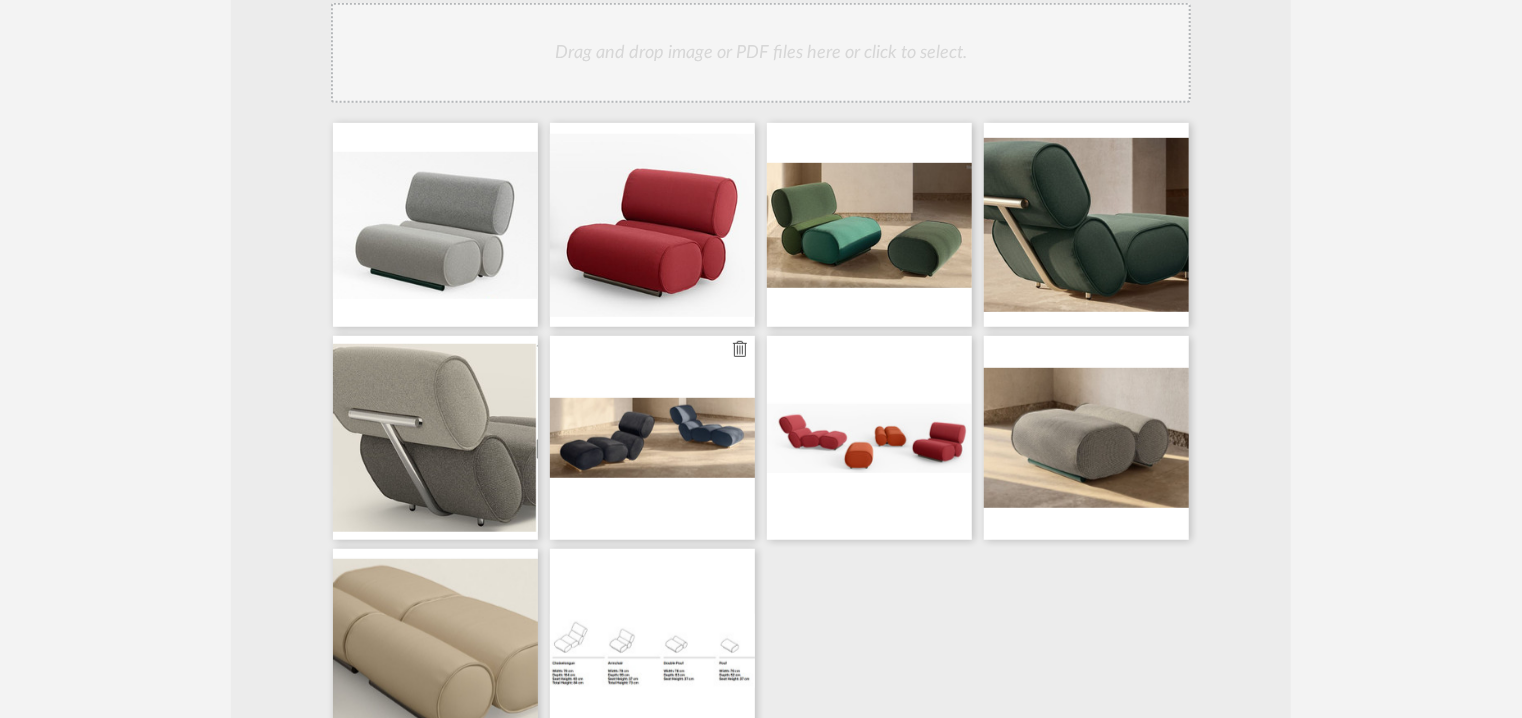 type 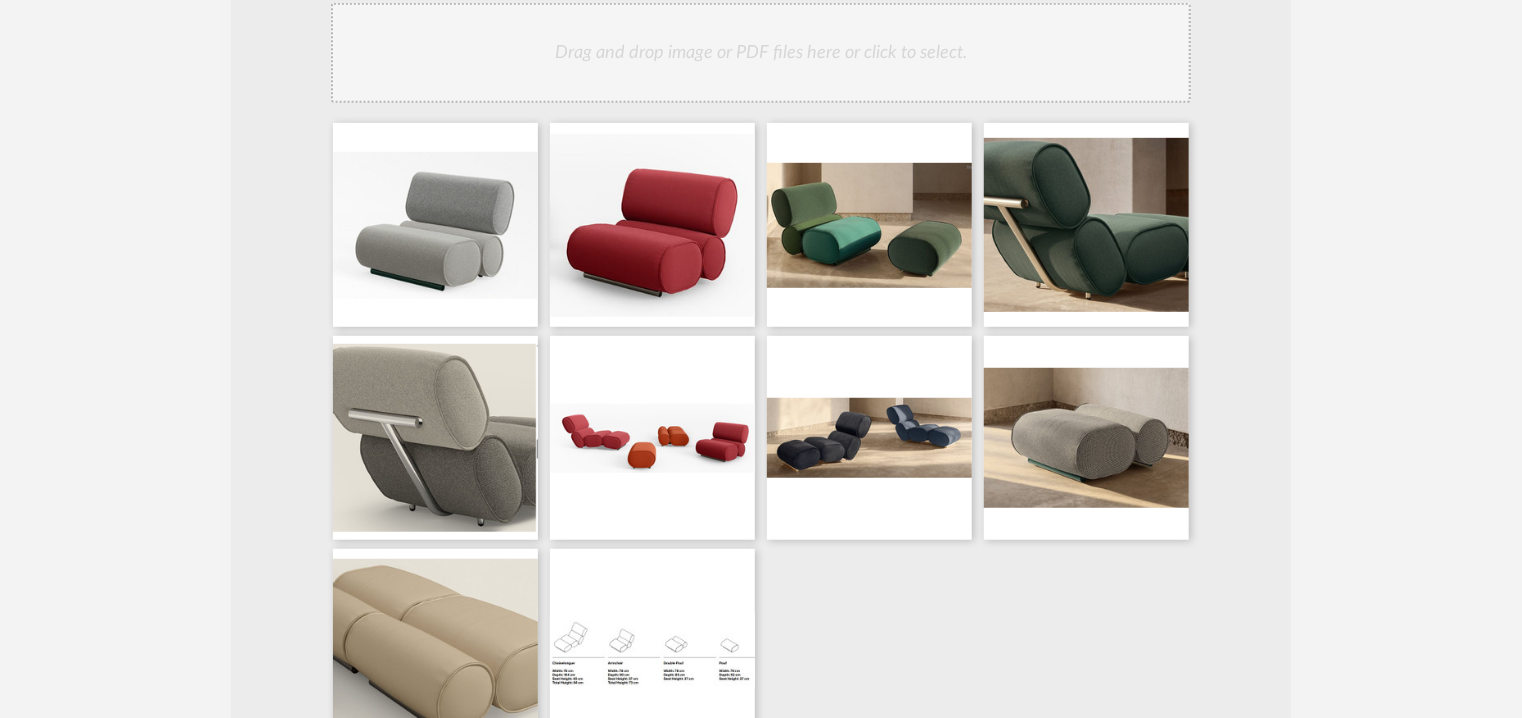 click on "Drag and drop image or PDF files here or click to select." 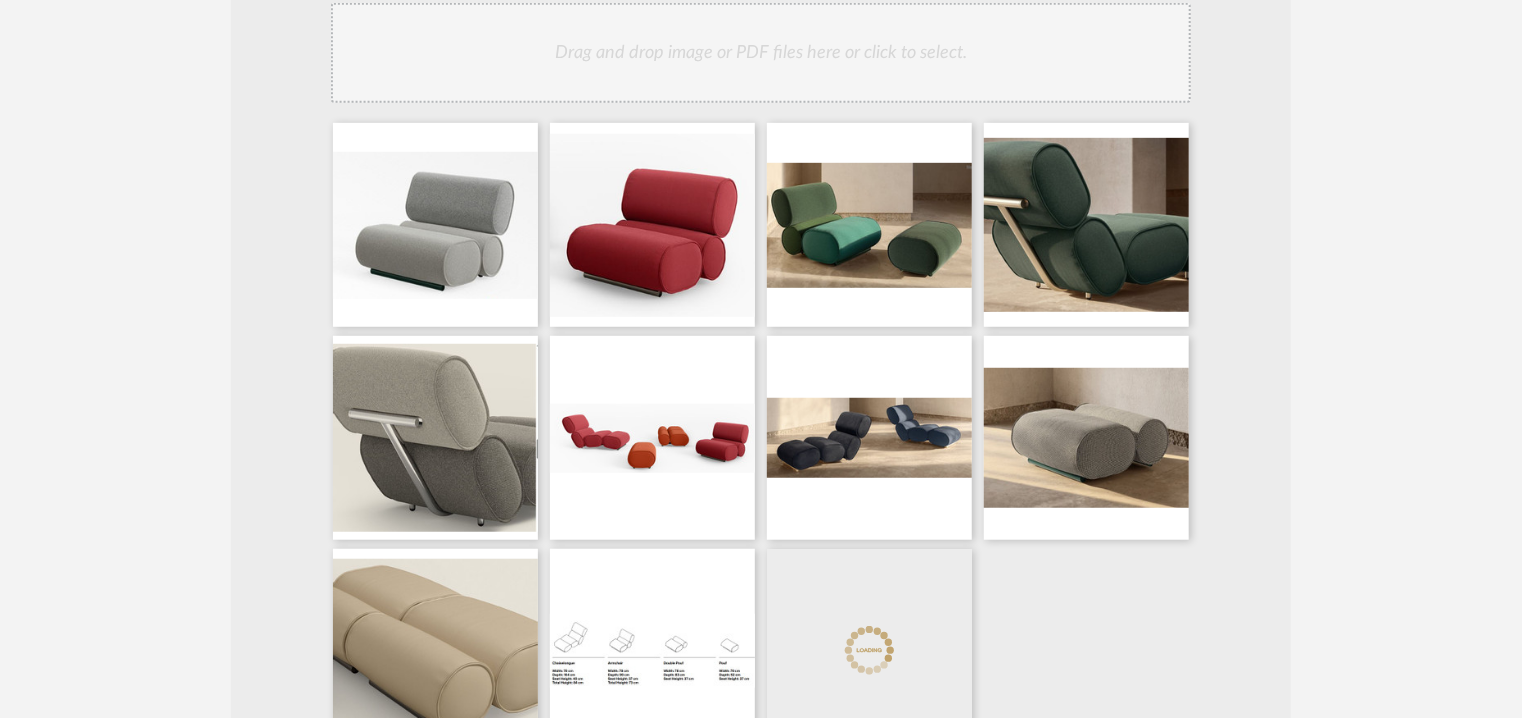 click on "Drag and drop image or PDF files here or click to select." 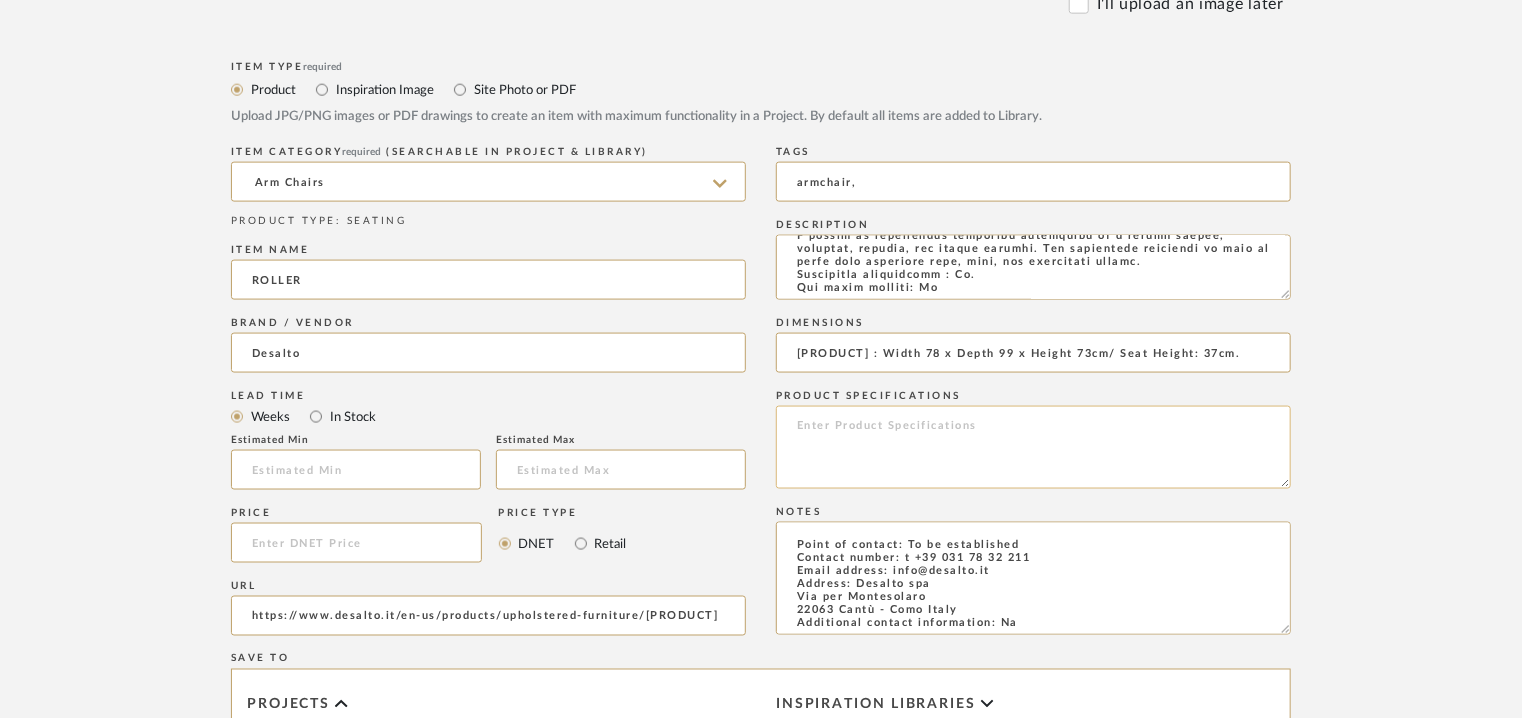 scroll, scrollTop: 1800, scrollLeft: 0, axis: vertical 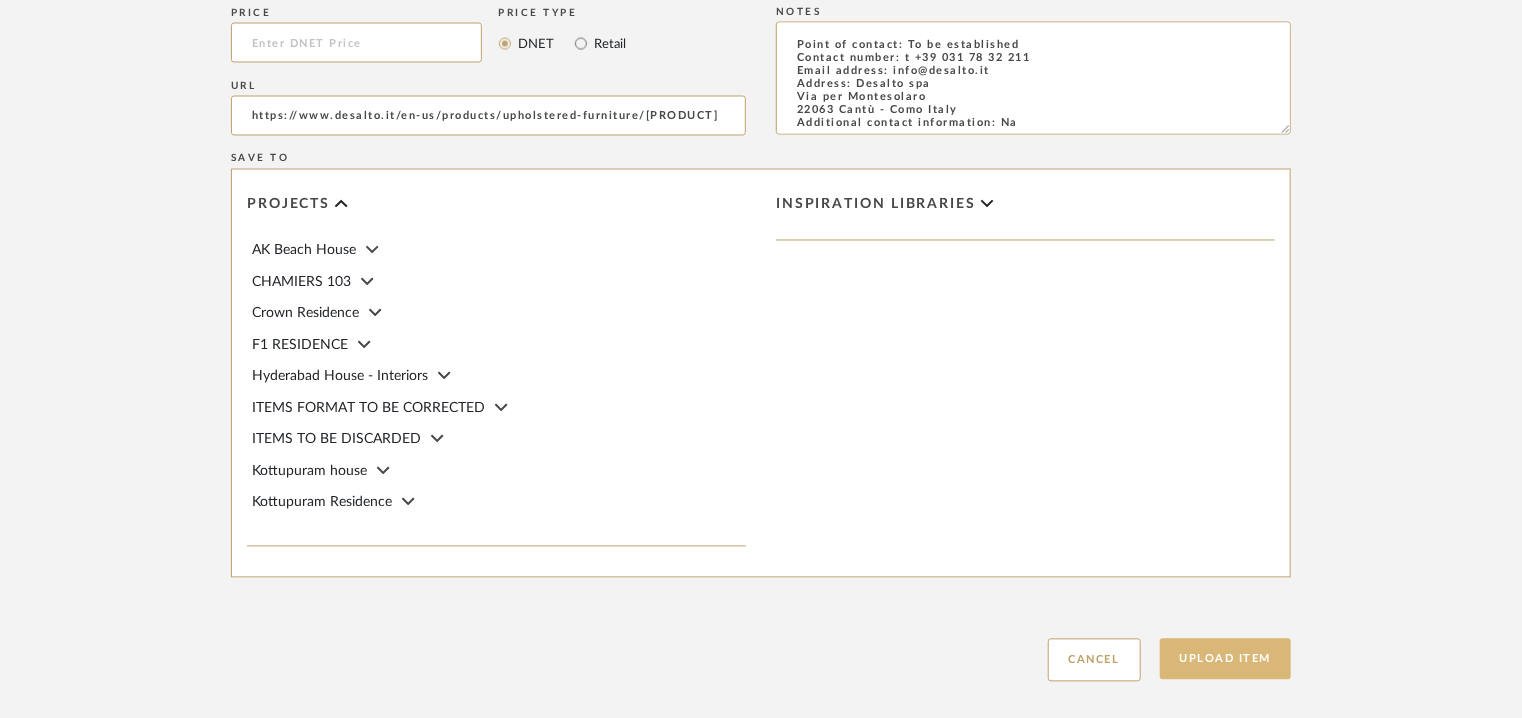 click on "Upload Item" 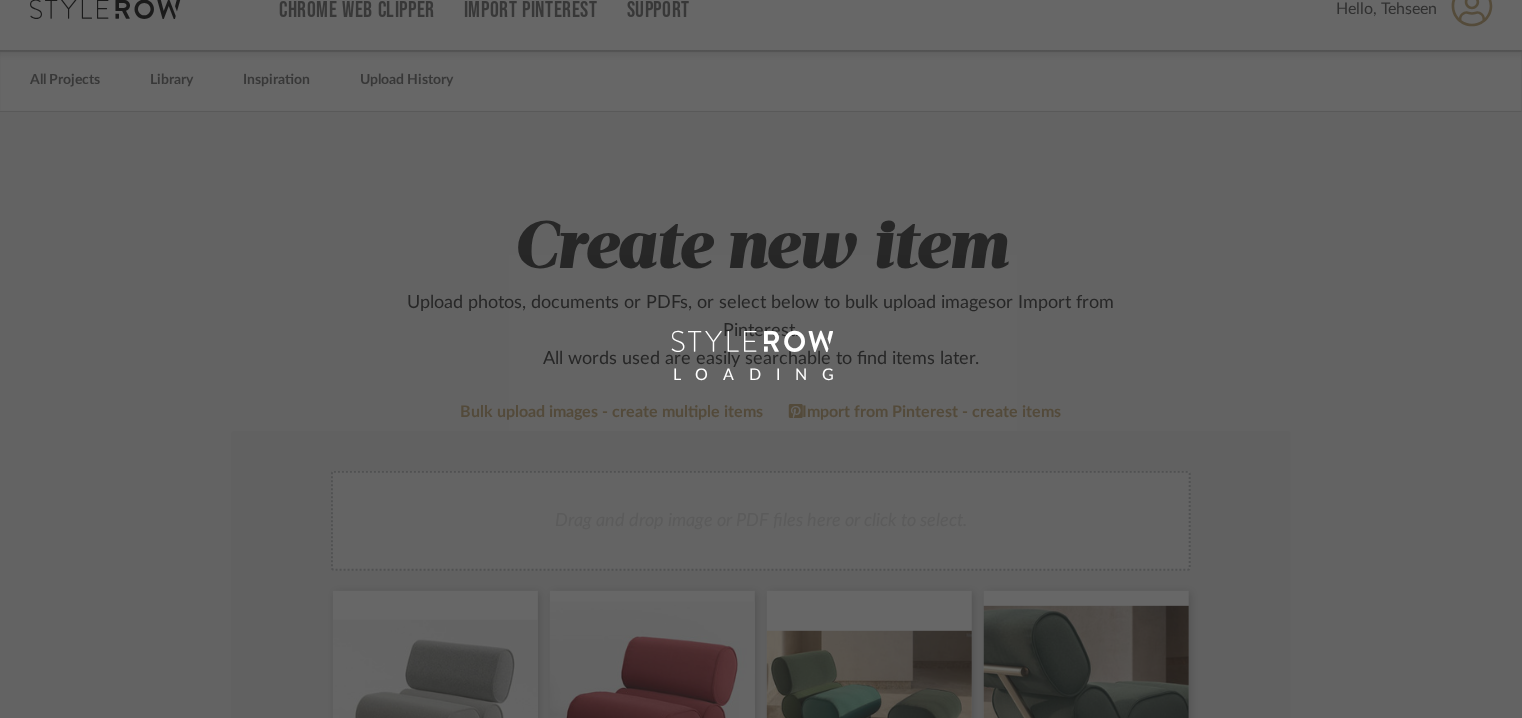 scroll, scrollTop: 0, scrollLeft: 0, axis: both 